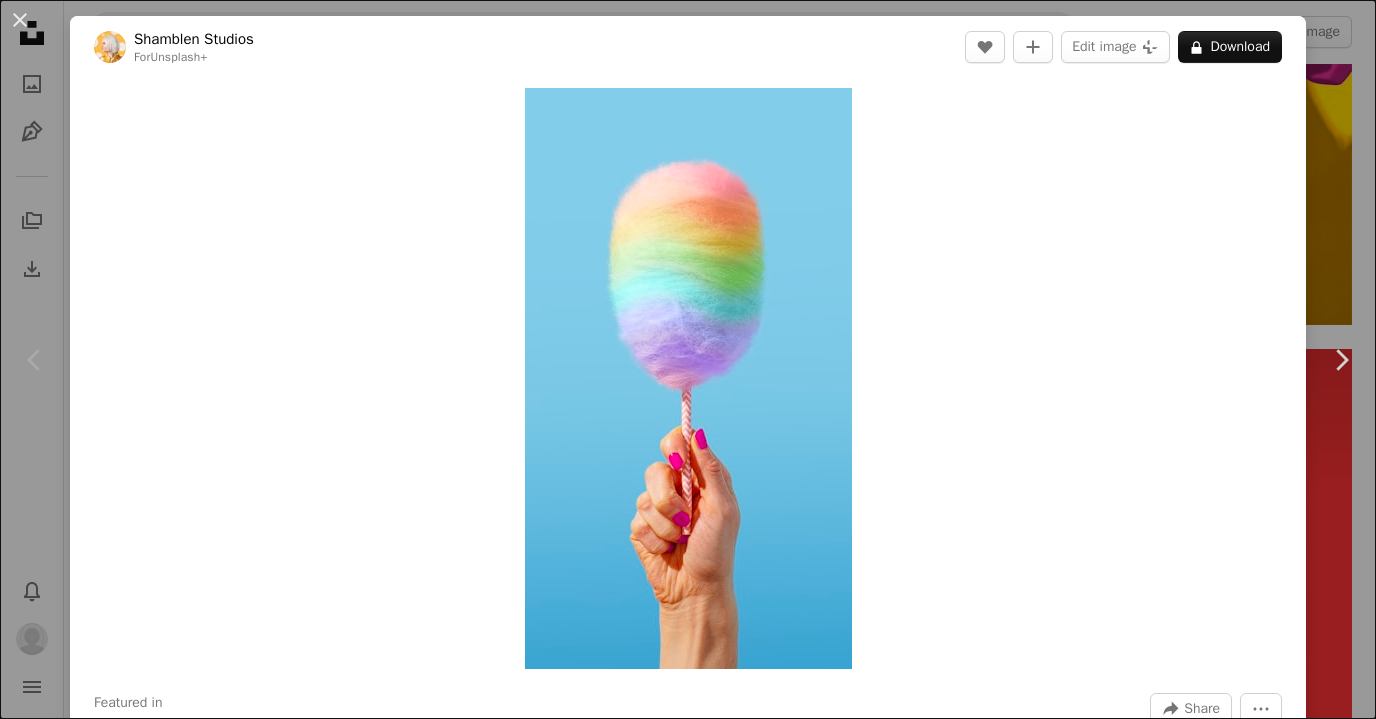 scroll, scrollTop: 564, scrollLeft: 0, axis: vertical 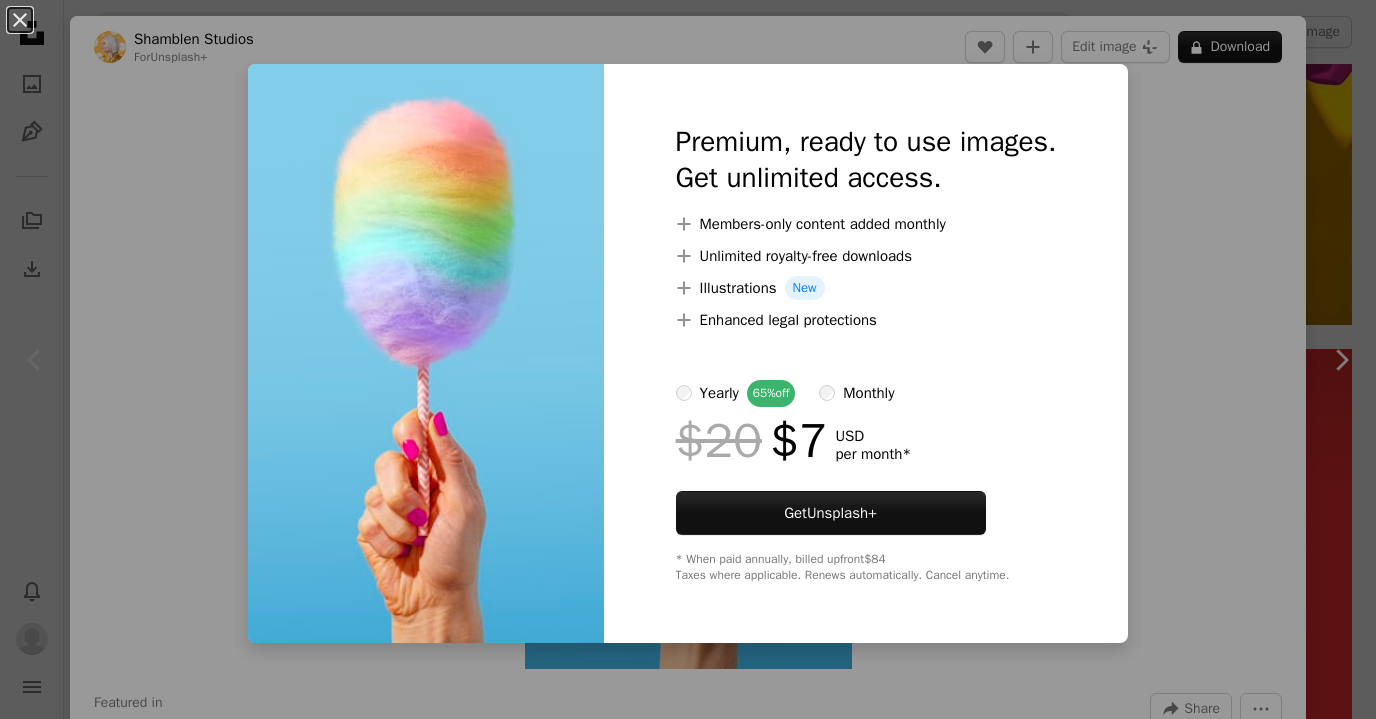 click on "An X shape Premium, ready to use images. Get unlimited access. A plus sign Members-only content added monthly A plus sign Unlimited royalty-free downloads A plus sign Illustrations  New A plus sign Enhanced legal protections yearly 65%  off monthly $20   $7 USD per month * Get  Unsplash+ * When paid annually, billed upfront  $84 Taxes where applicable. Renews automatically. Cancel anytime." at bounding box center (688, 359) 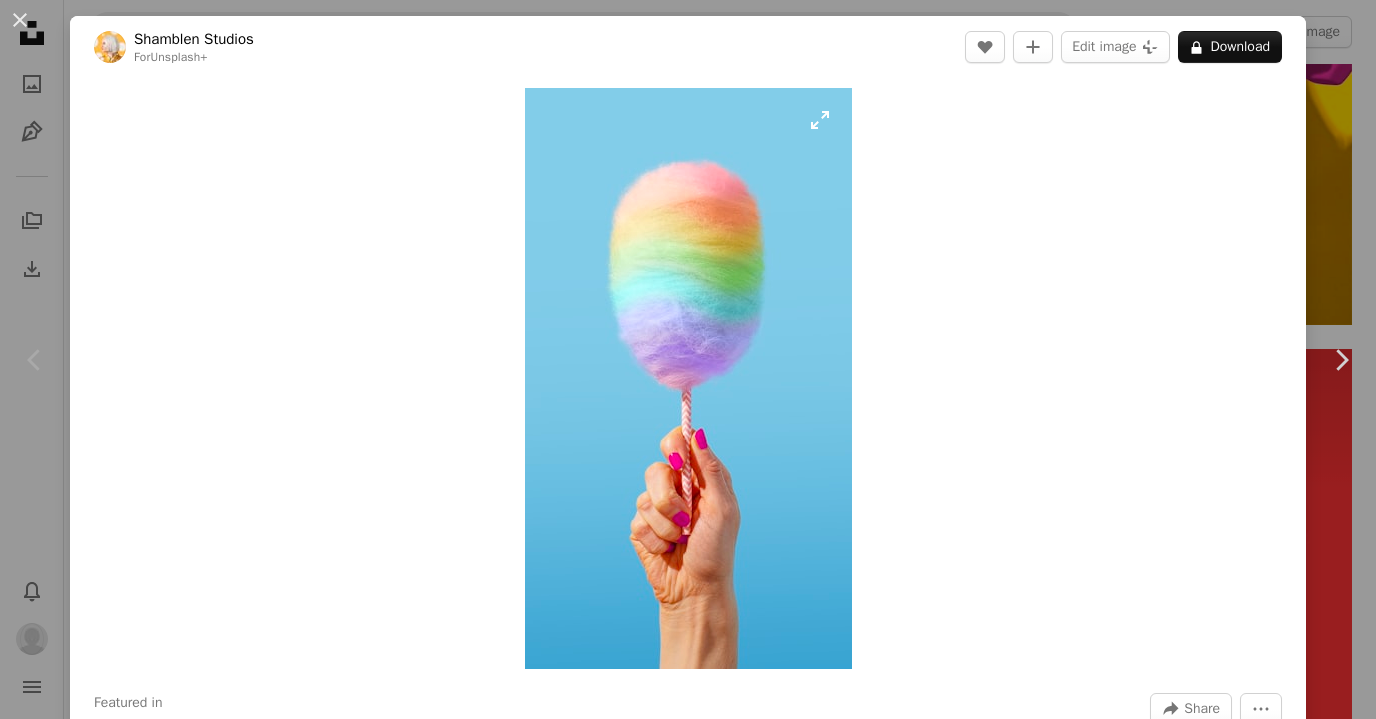 click at bounding box center [688, 378] 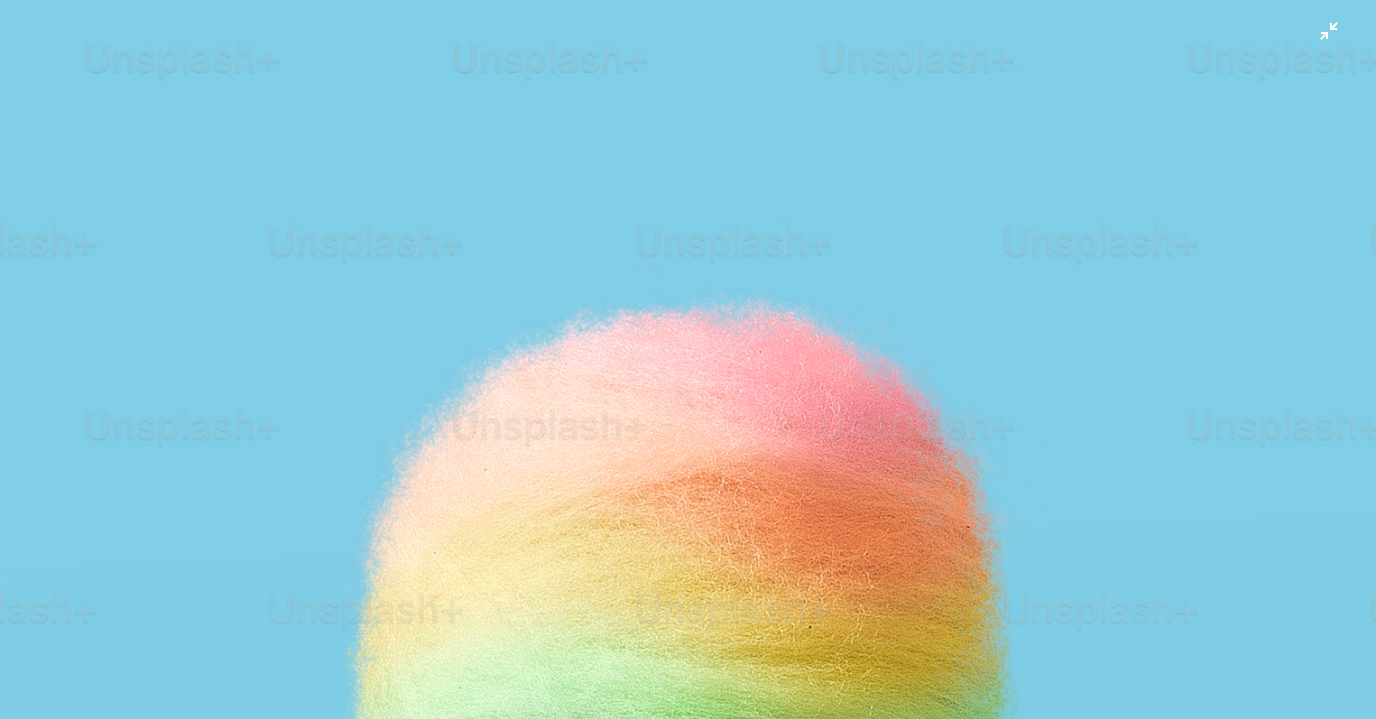 click at bounding box center (688, 1223) 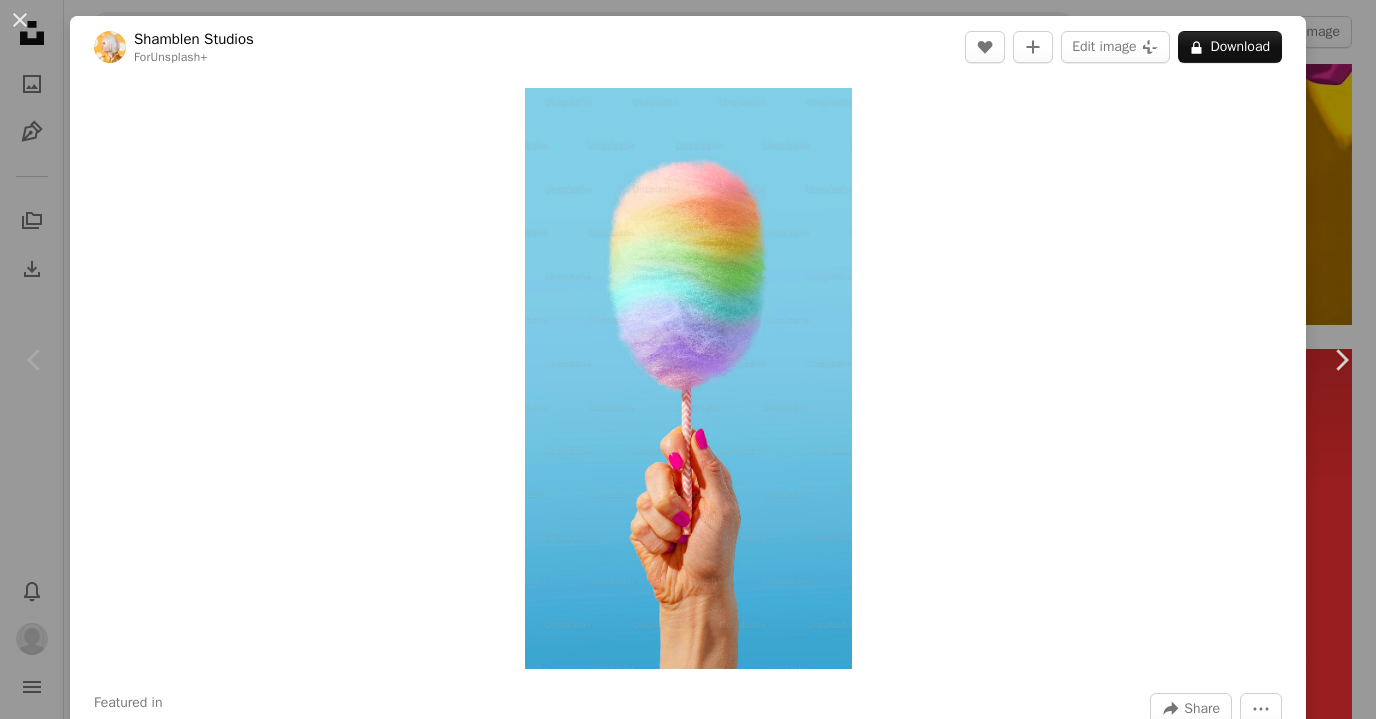 type 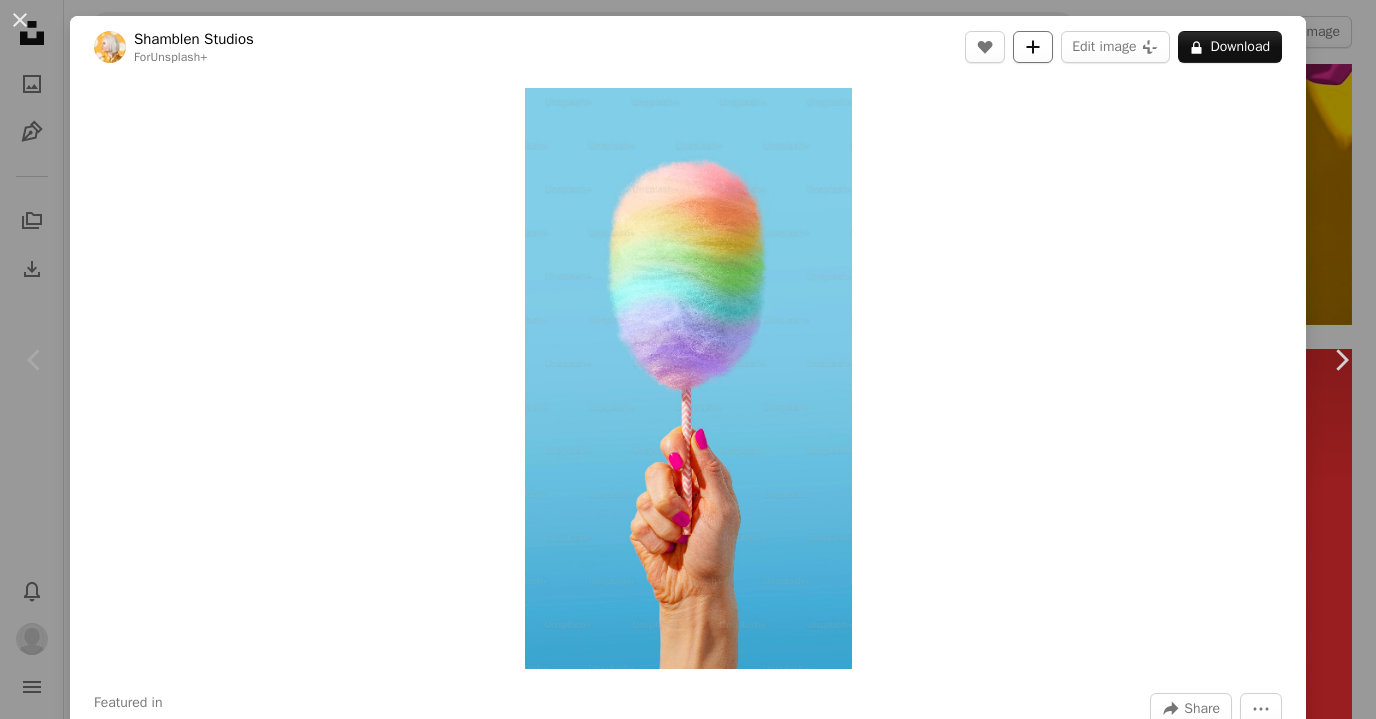 click 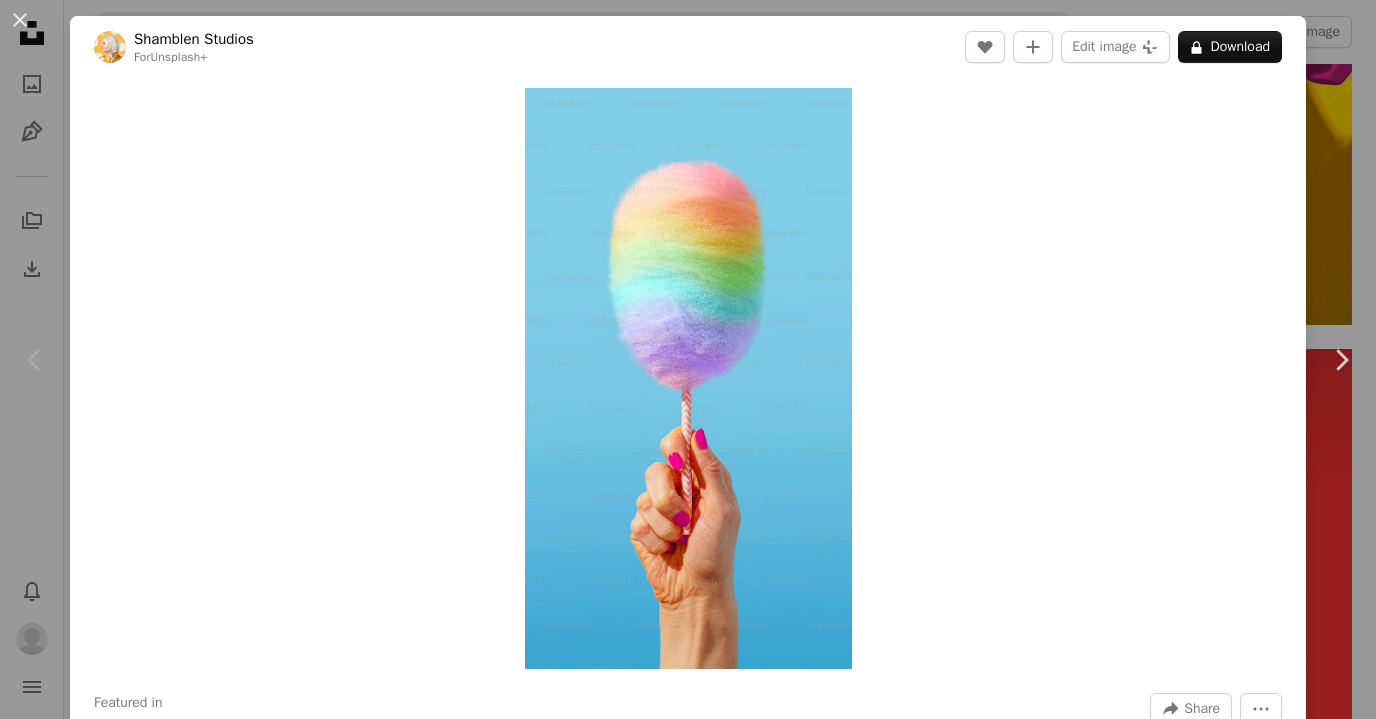 scroll, scrollTop: 164, scrollLeft: 0, axis: vertical 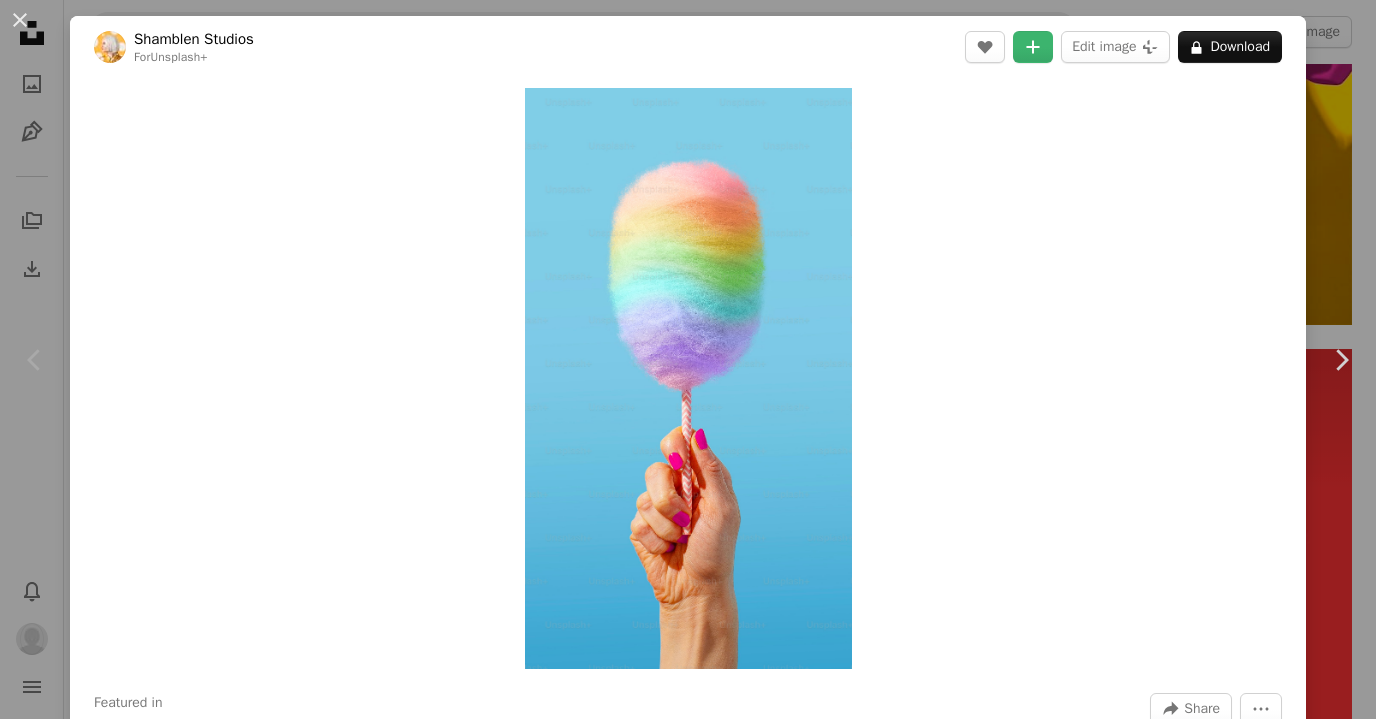 click on "4 photos" at bounding box center [854, 4052] 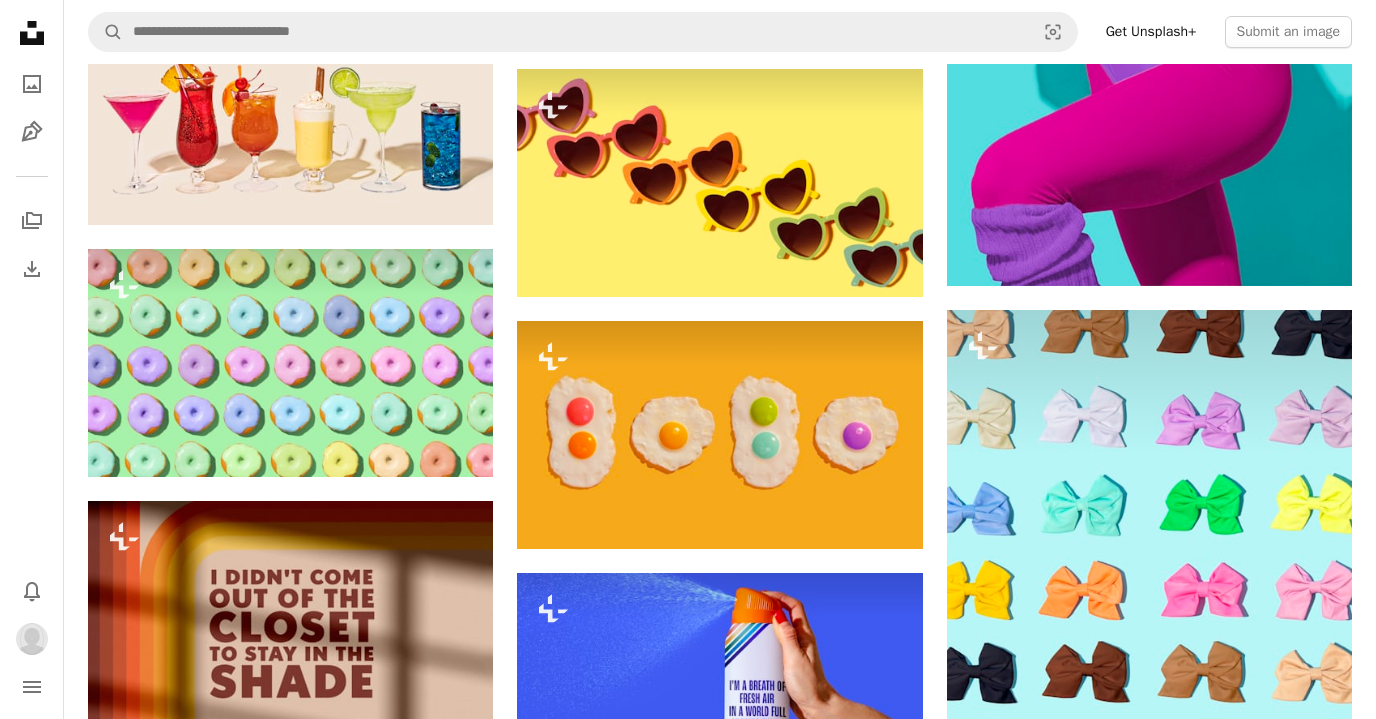 scroll, scrollTop: 1913, scrollLeft: 0, axis: vertical 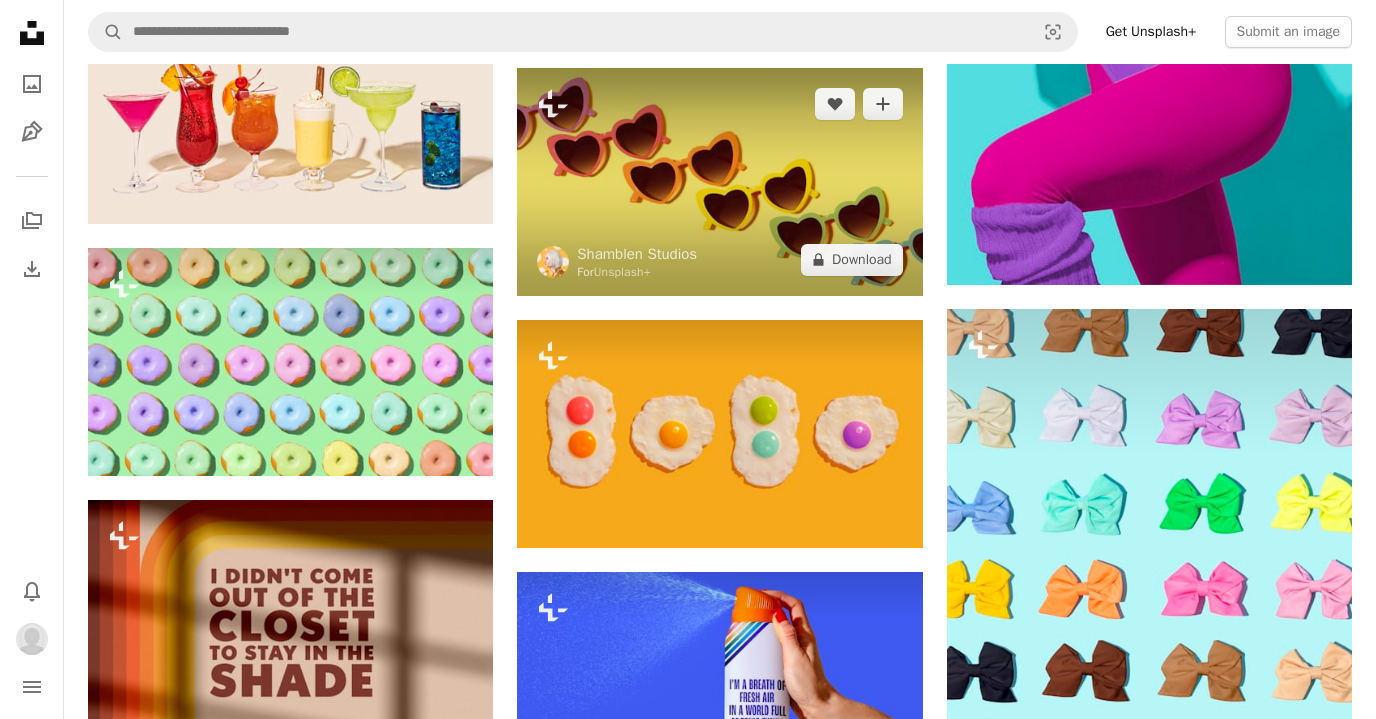 click at bounding box center [719, 182] 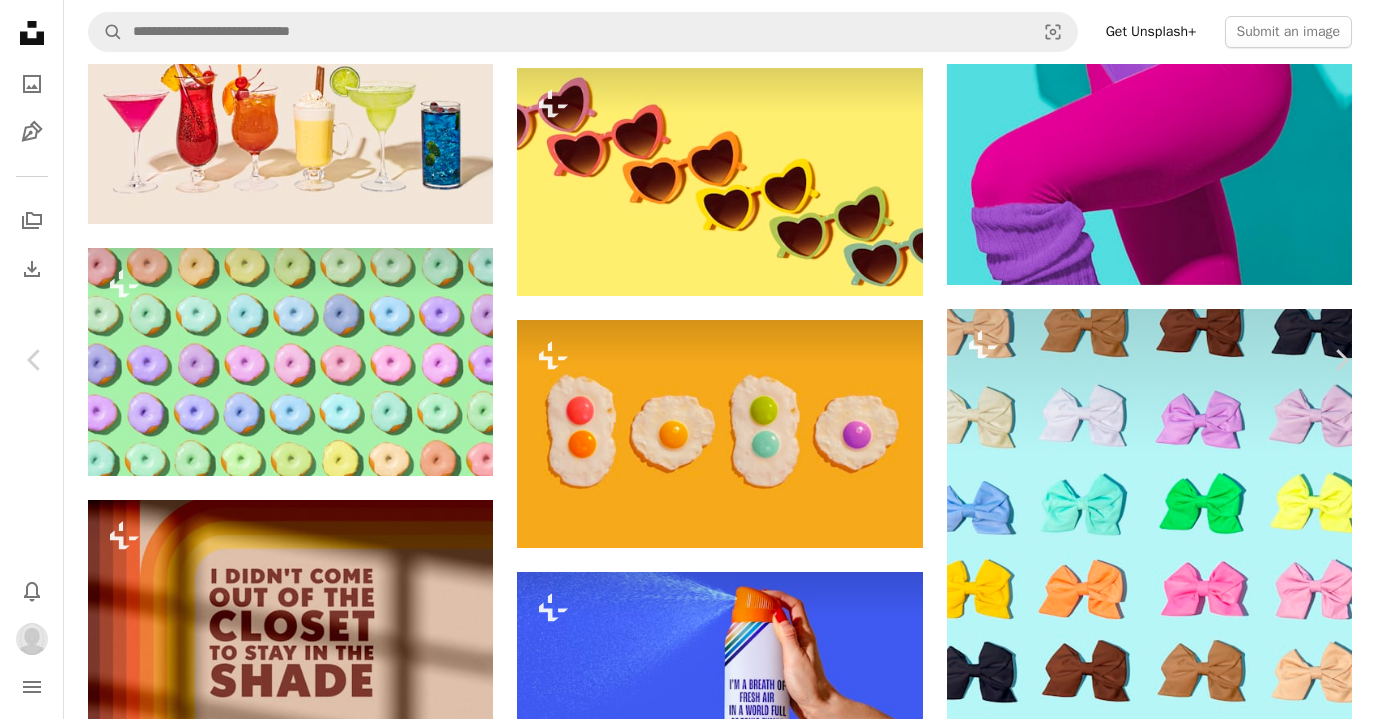 scroll, scrollTop: 0, scrollLeft: 0, axis: both 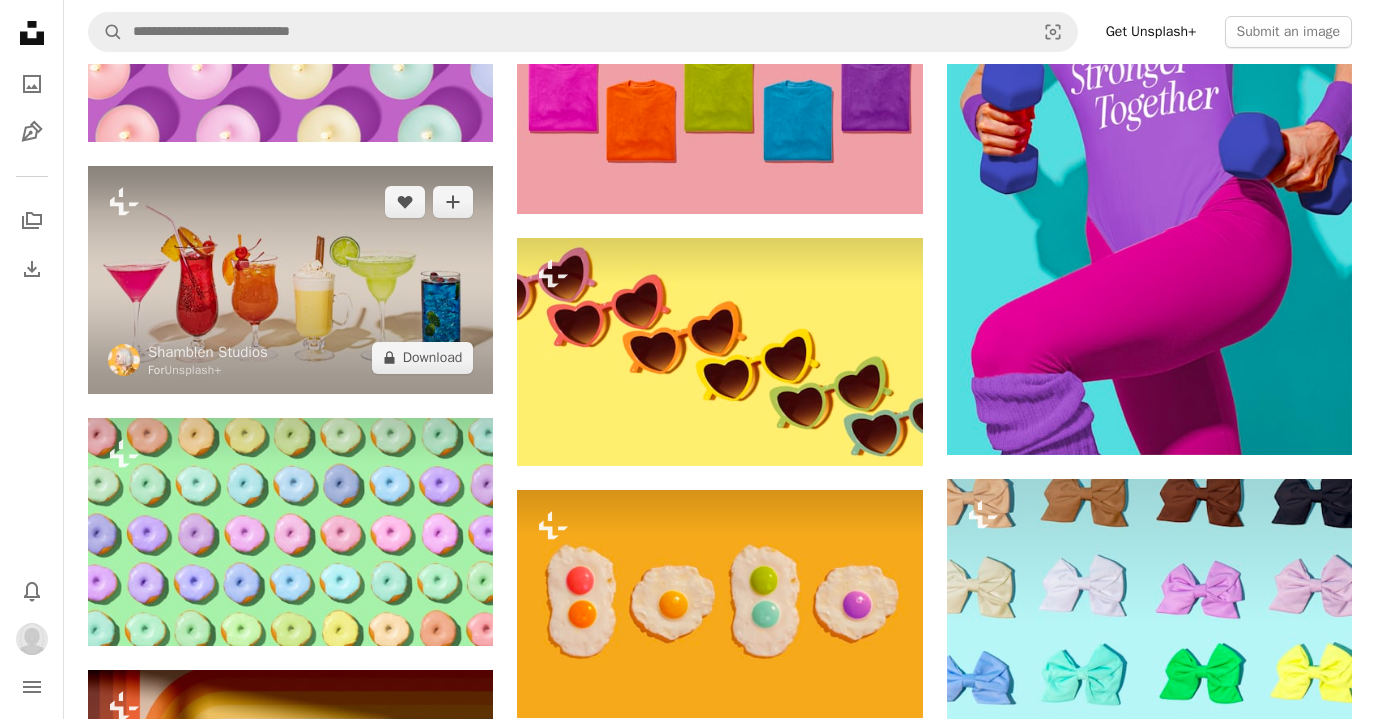 click at bounding box center [290, 280] 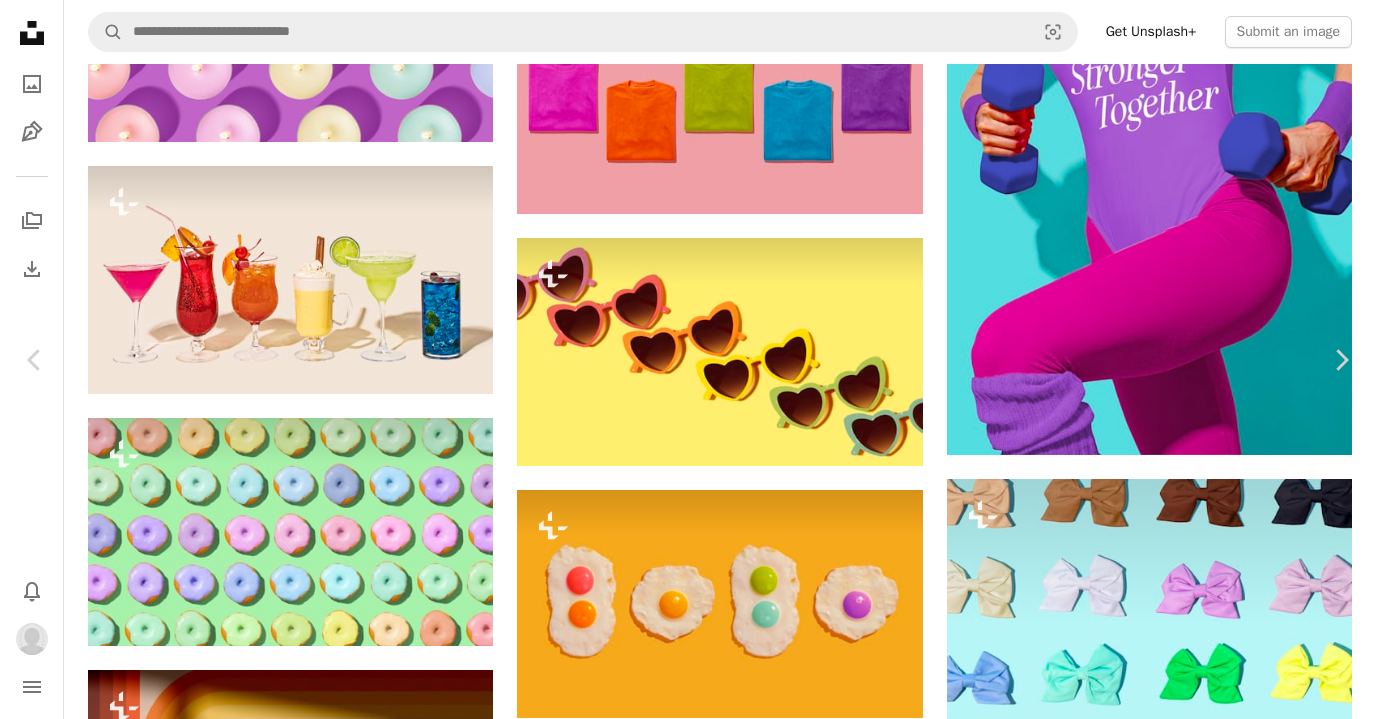 click 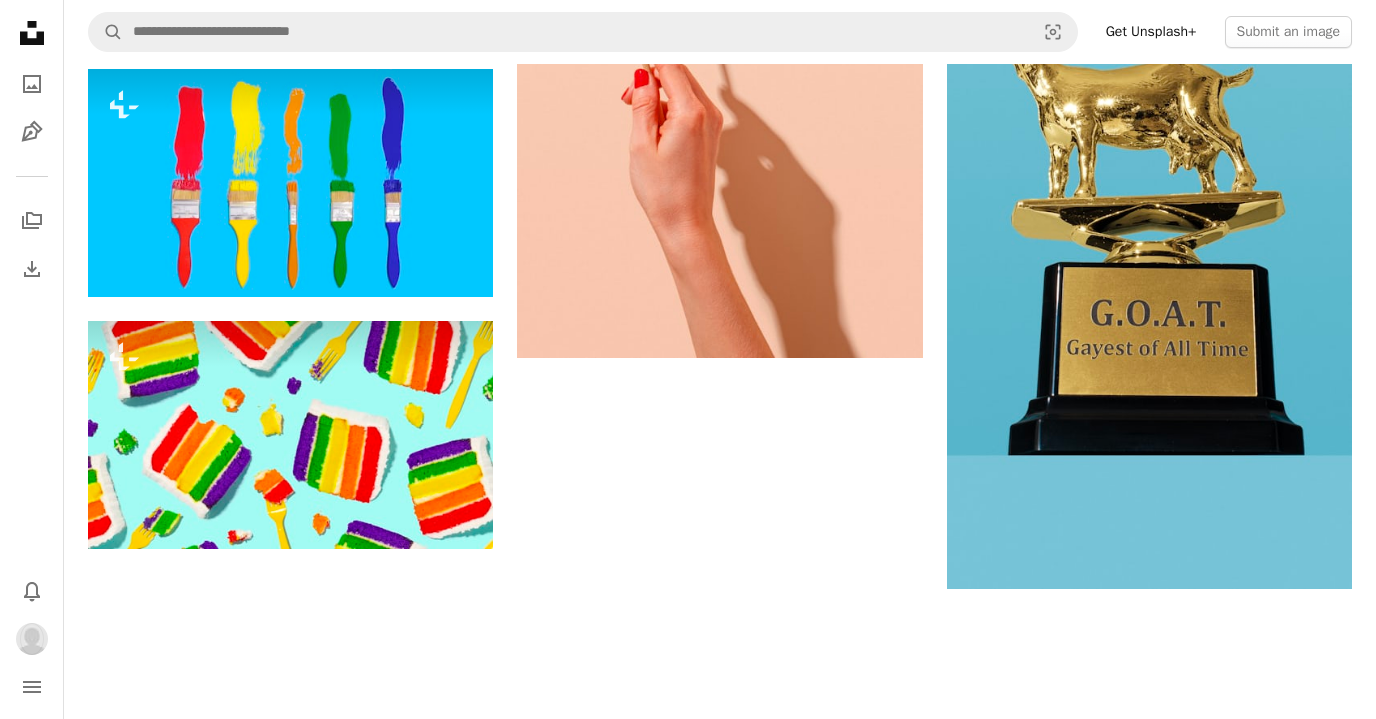 scroll, scrollTop: 6320, scrollLeft: 0, axis: vertical 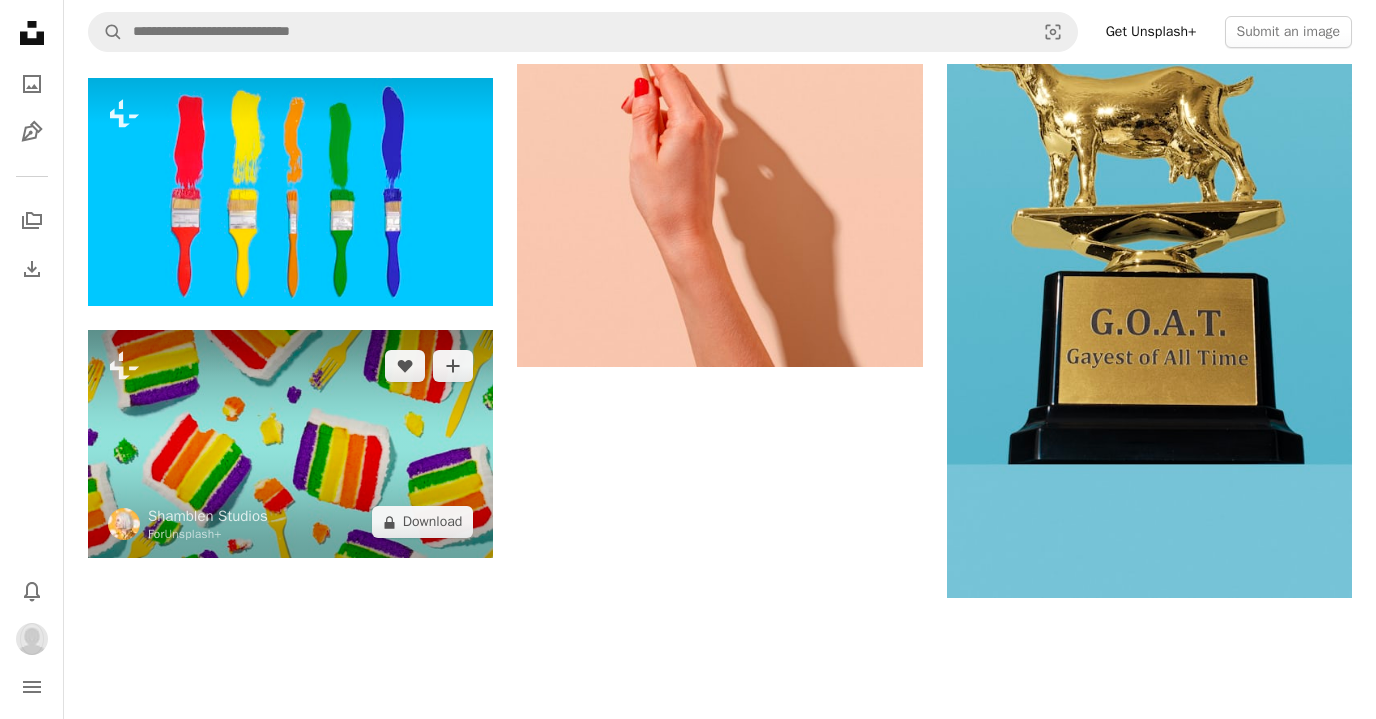 click at bounding box center (290, 444) 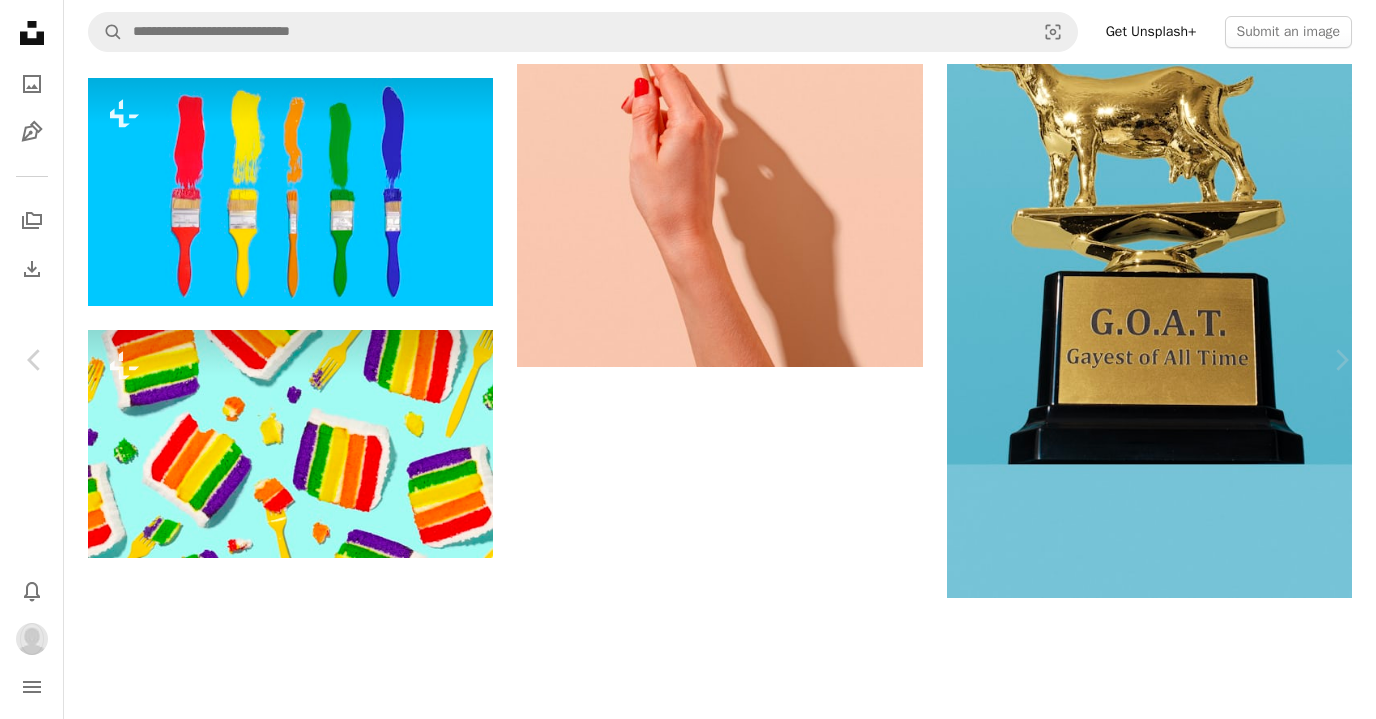 click on "A plus sign" at bounding box center (1033, 1210) 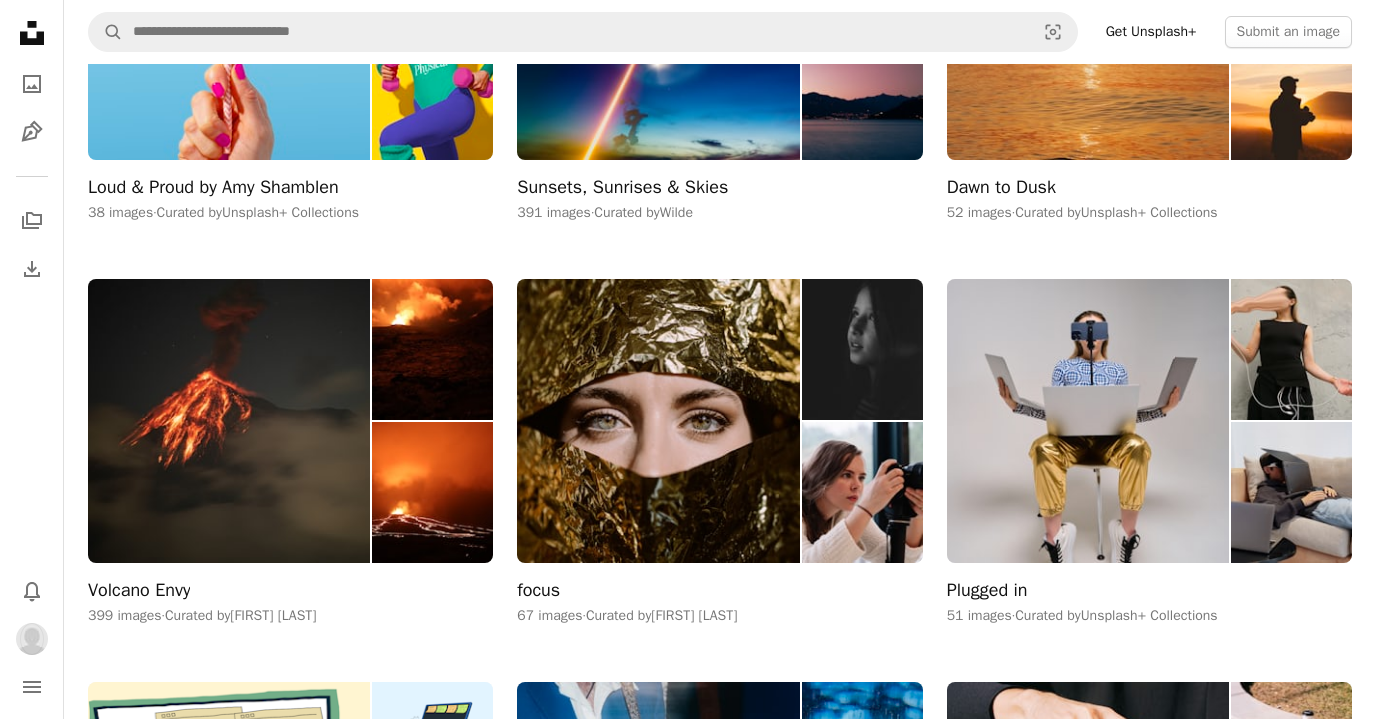scroll, scrollTop: 3268, scrollLeft: 0, axis: vertical 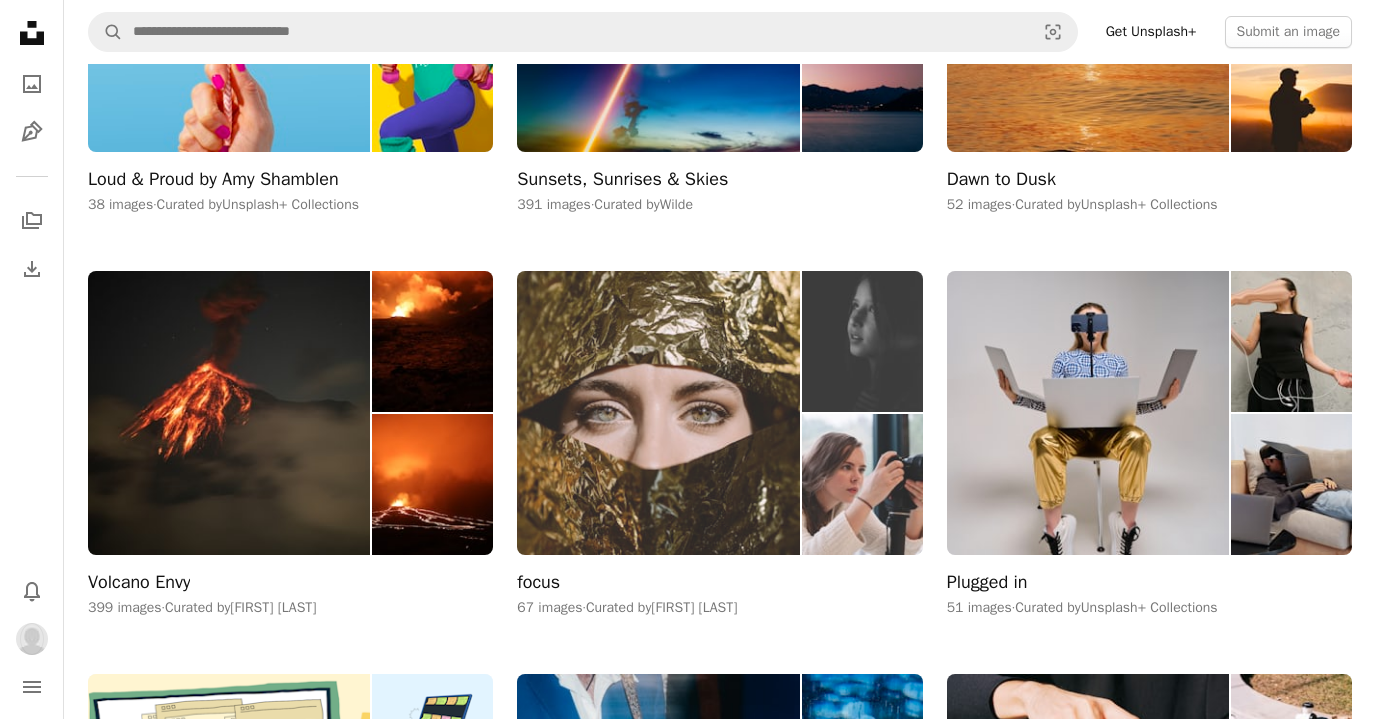 click at bounding box center (658, 413) 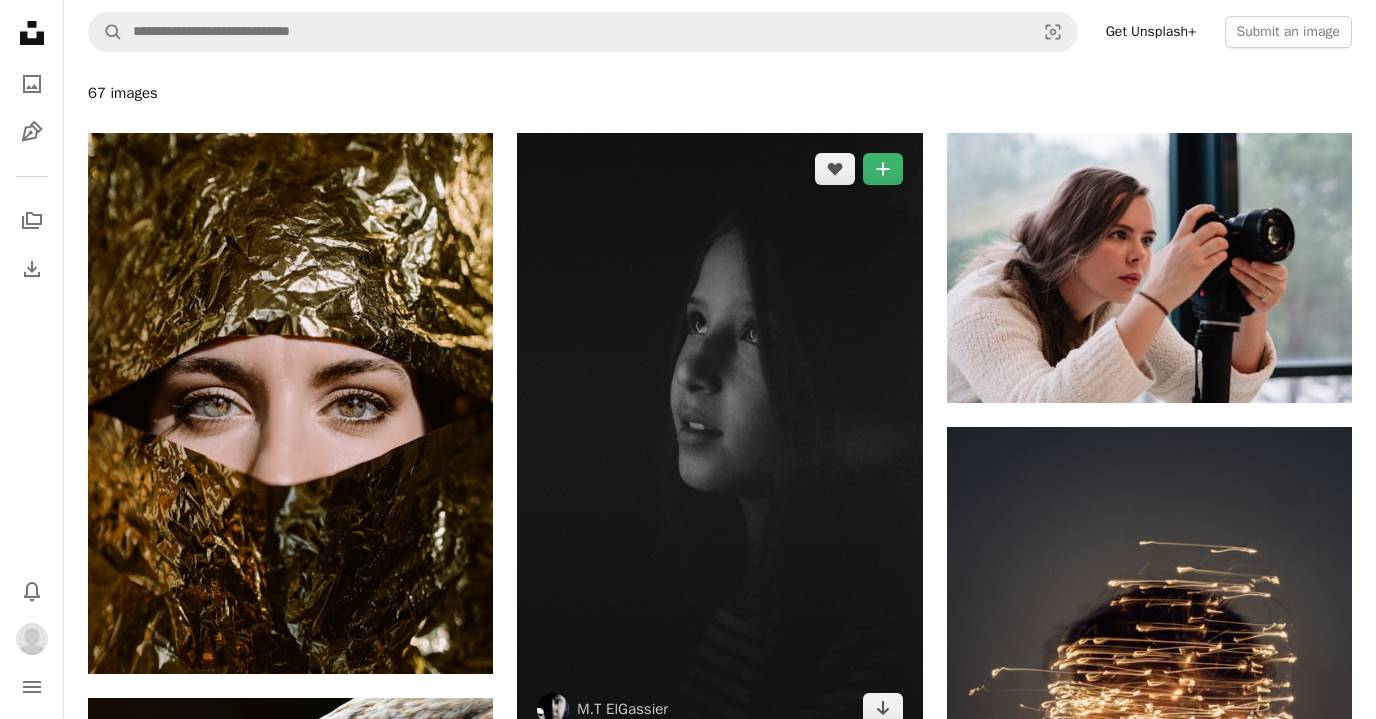 scroll, scrollTop: 199, scrollLeft: 0, axis: vertical 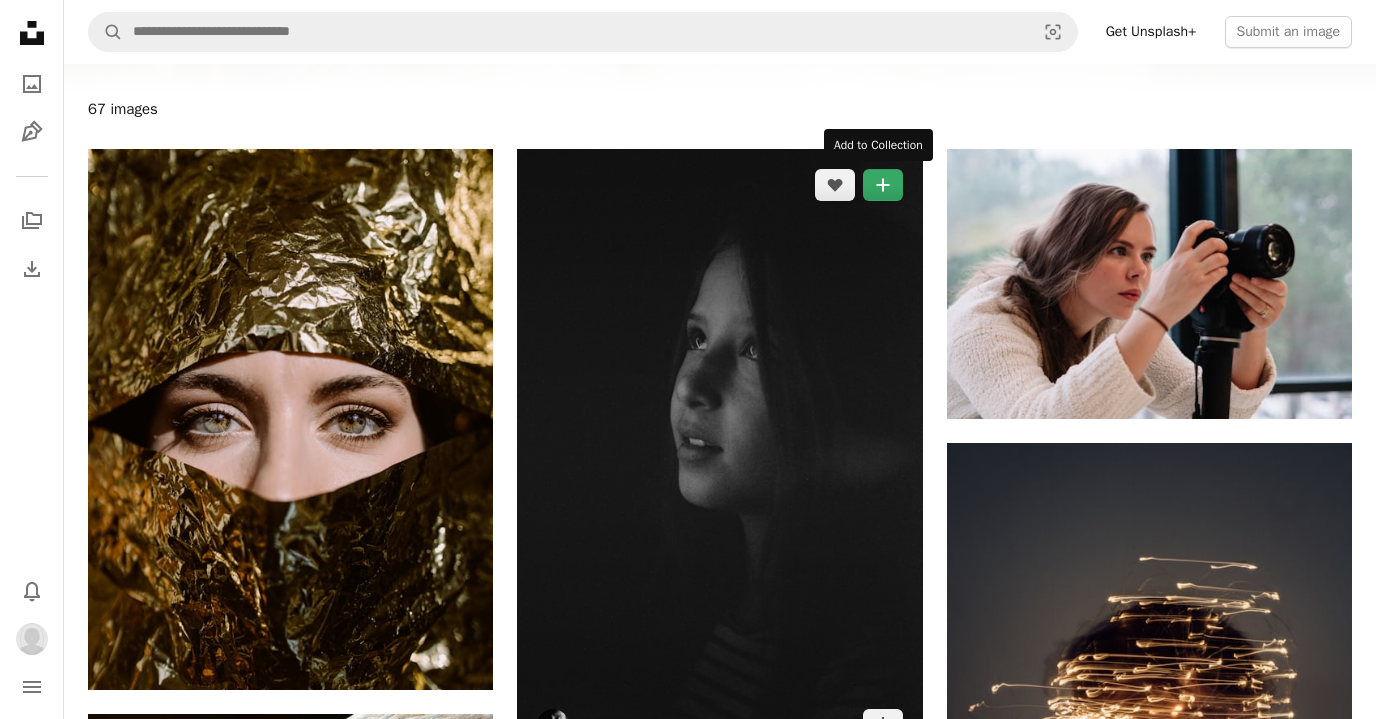 click on "A plus sign" at bounding box center [883, 185] 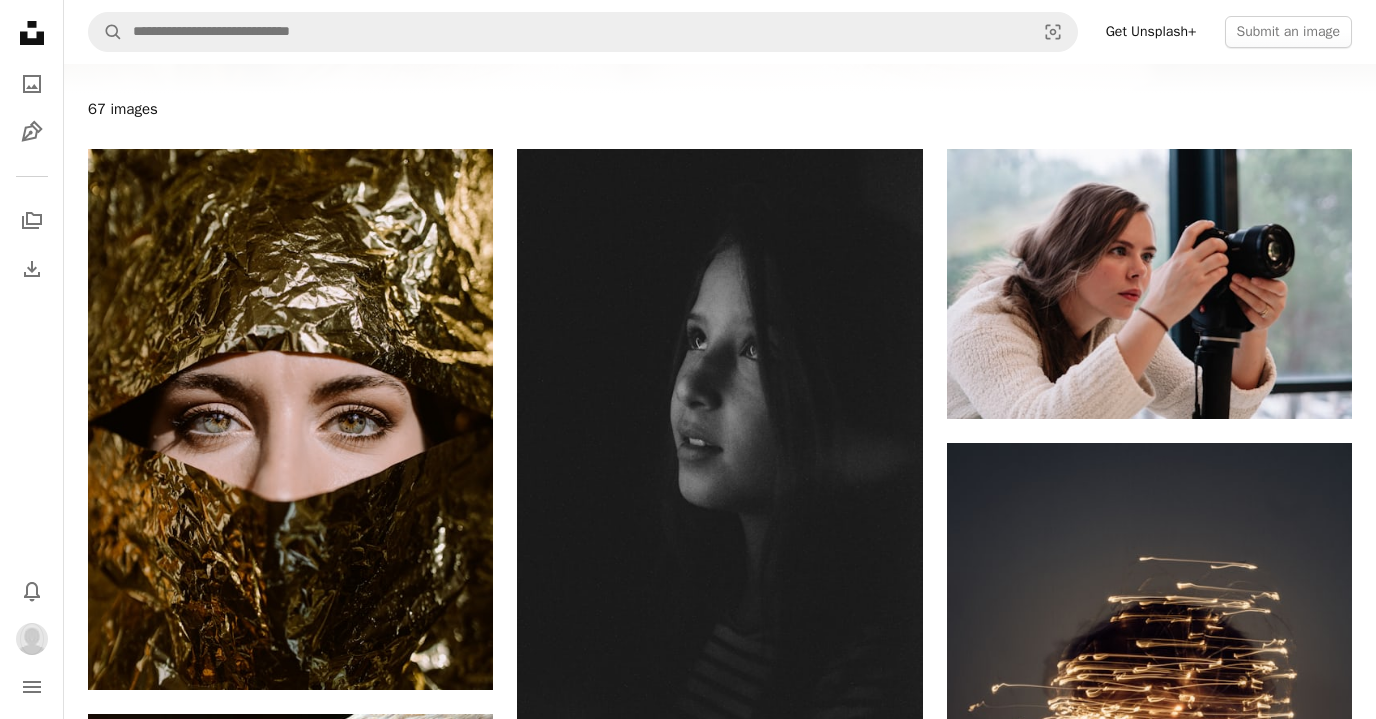 scroll, scrollTop: 459, scrollLeft: 0, axis: vertical 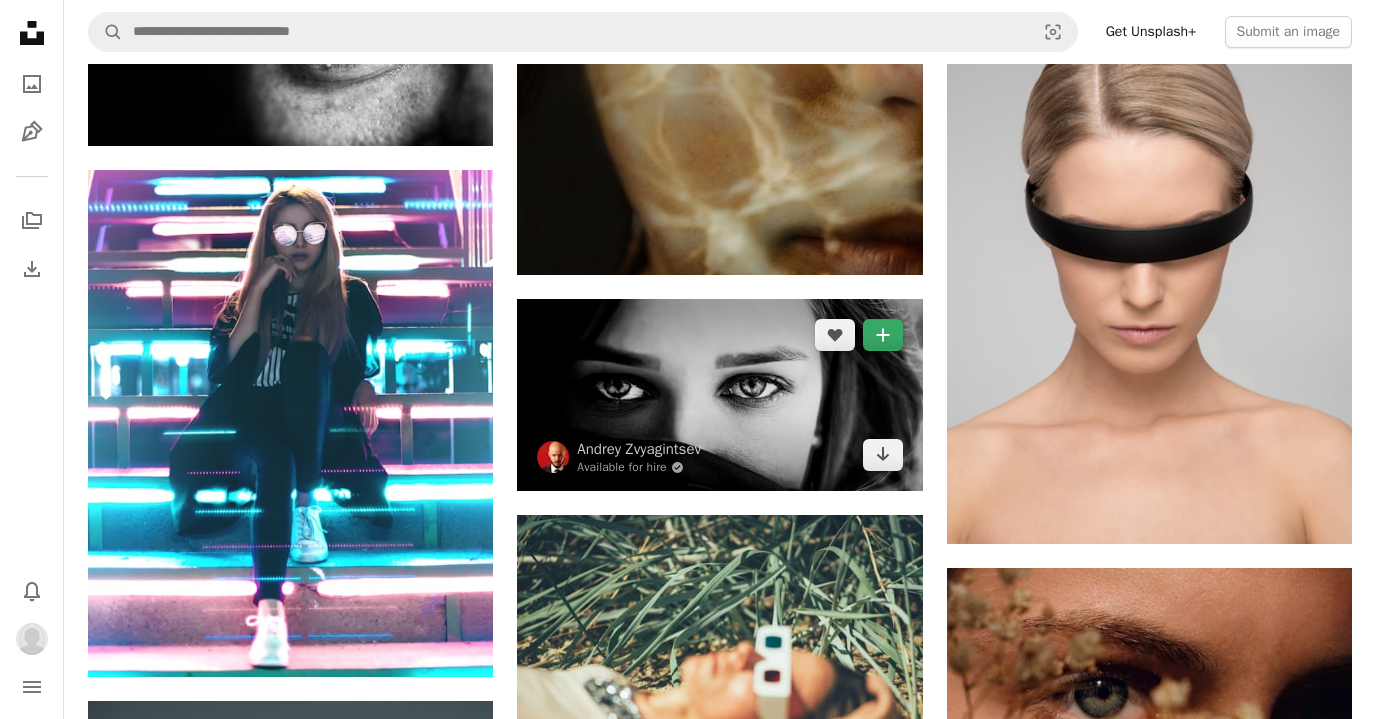 click on "A plus sign" at bounding box center (883, 335) 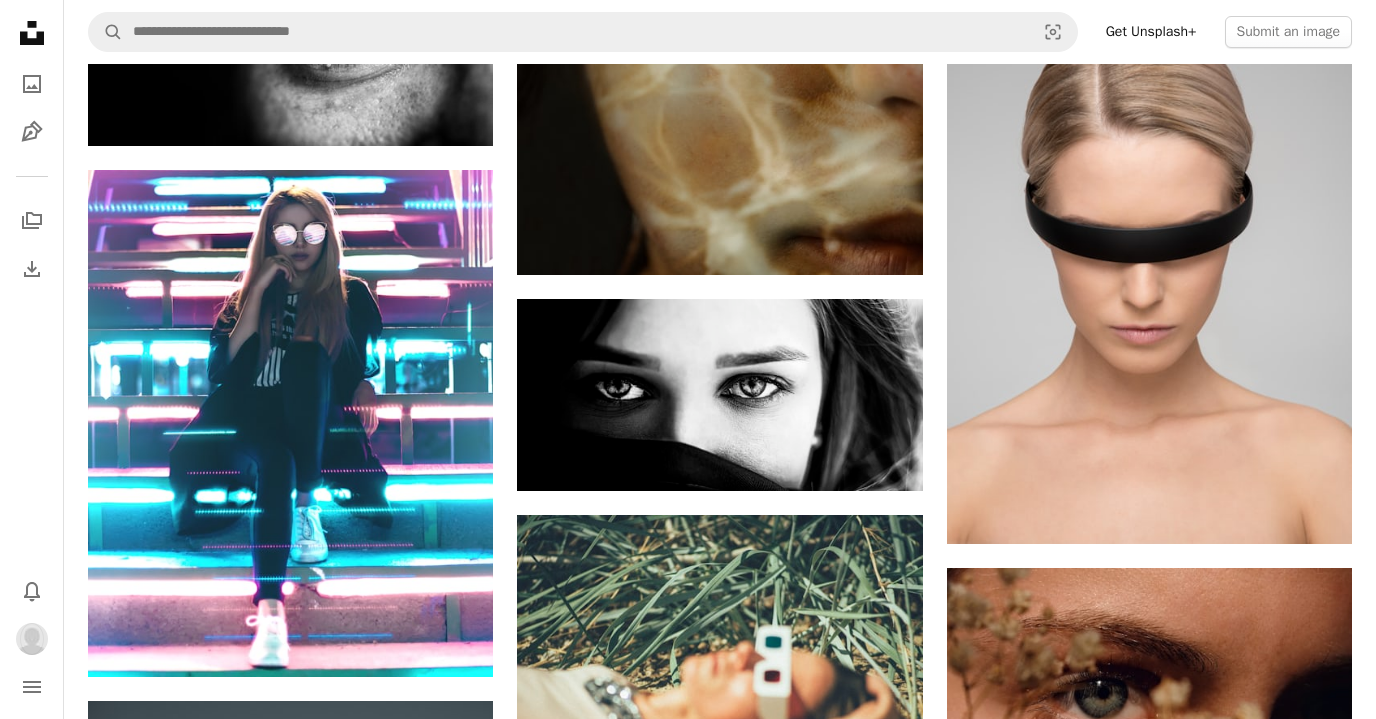 click on "A checkmark A minus sign 9 photos portrait references" at bounding box center [854, 4538] 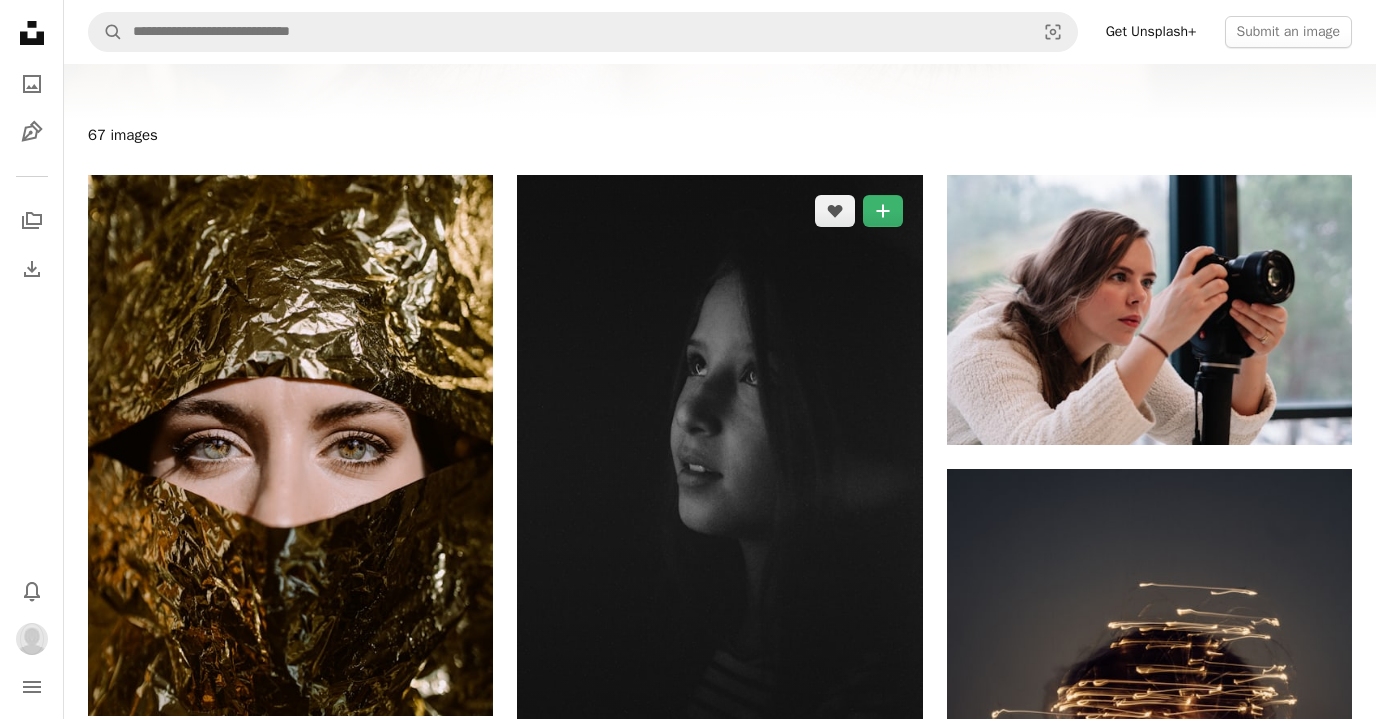 scroll, scrollTop: 170, scrollLeft: 0, axis: vertical 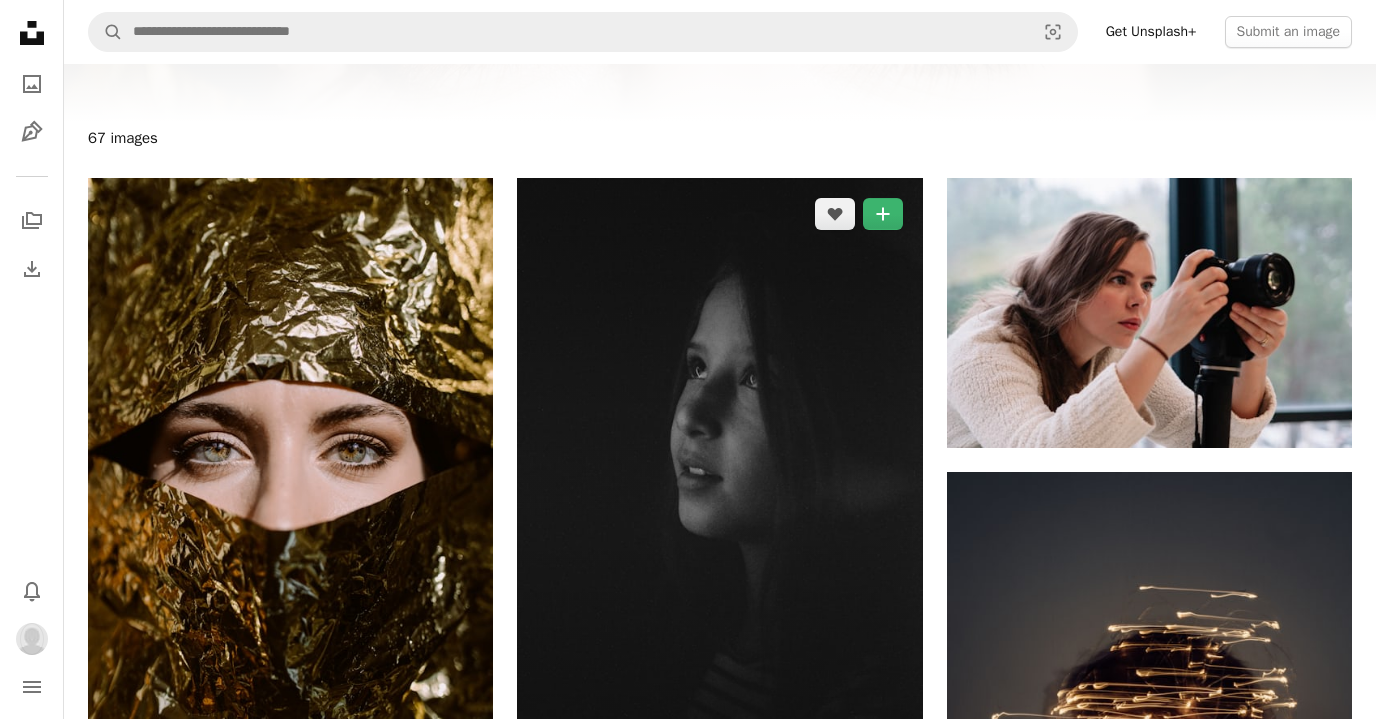 click at bounding box center (719, 484) 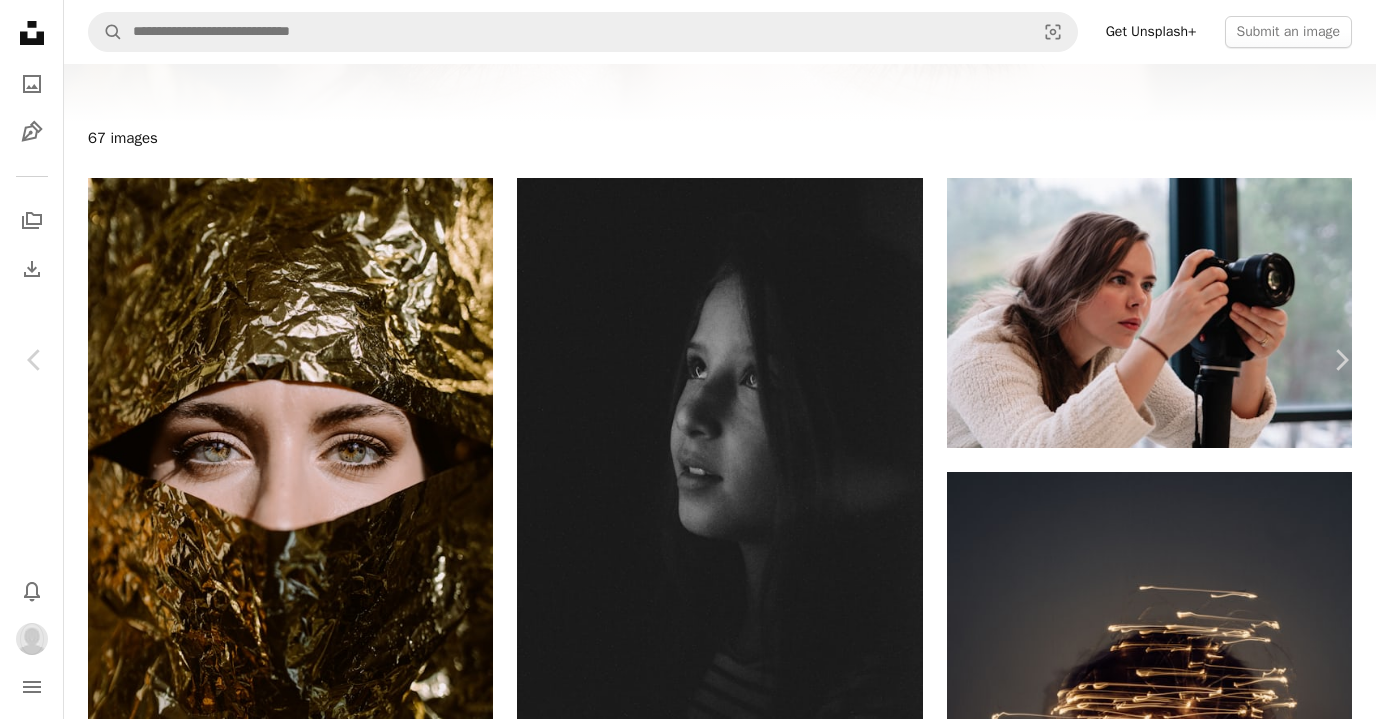 drag, startPoint x: 943, startPoint y: 343, endPoint x: 927, endPoint y: 343, distance: 16 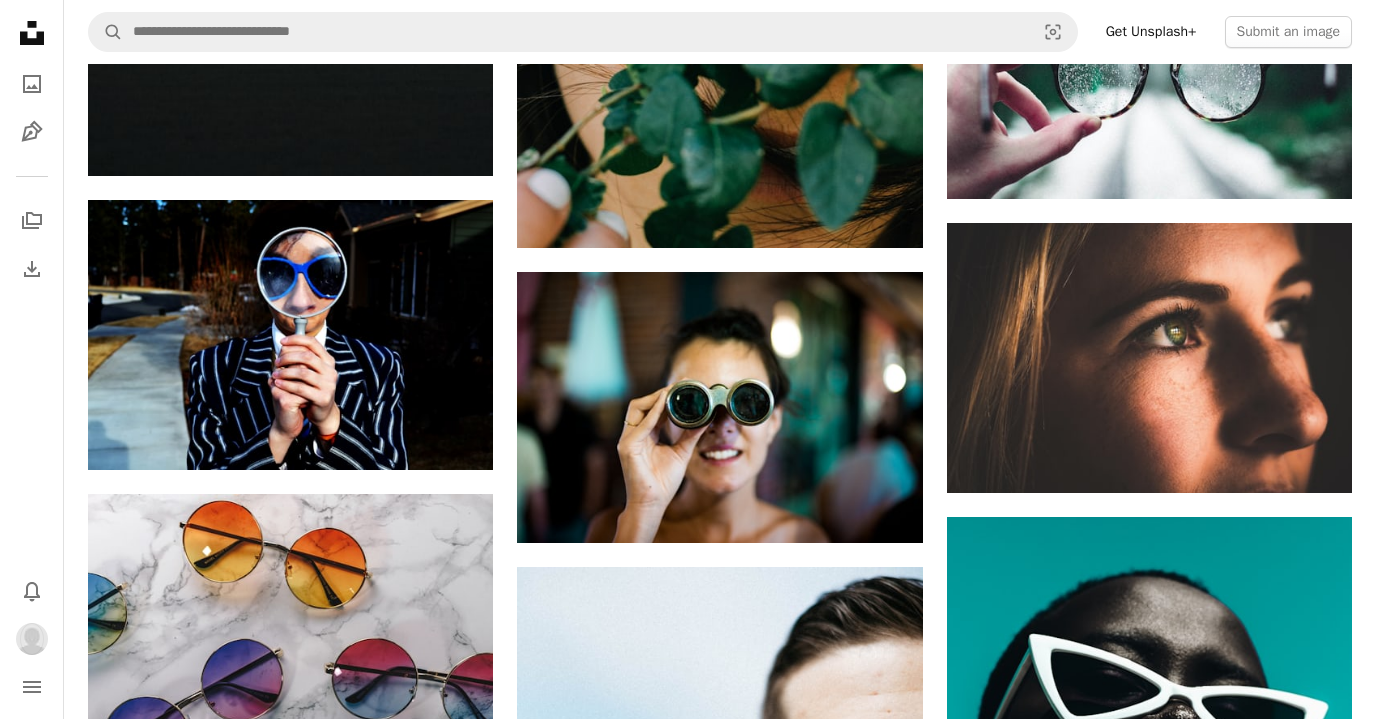 scroll, scrollTop: 2446, scrollLeft: 0, axis: vertical 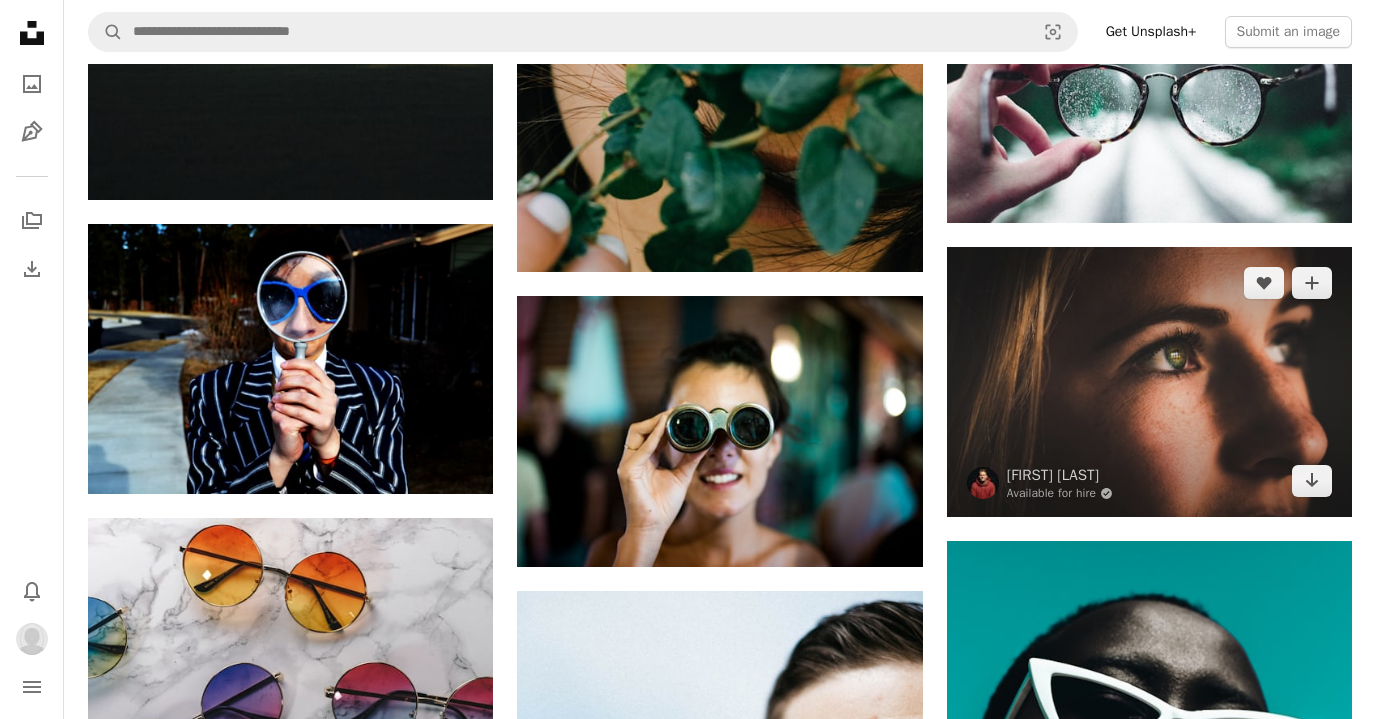 click at bounding box center [1149, 382] 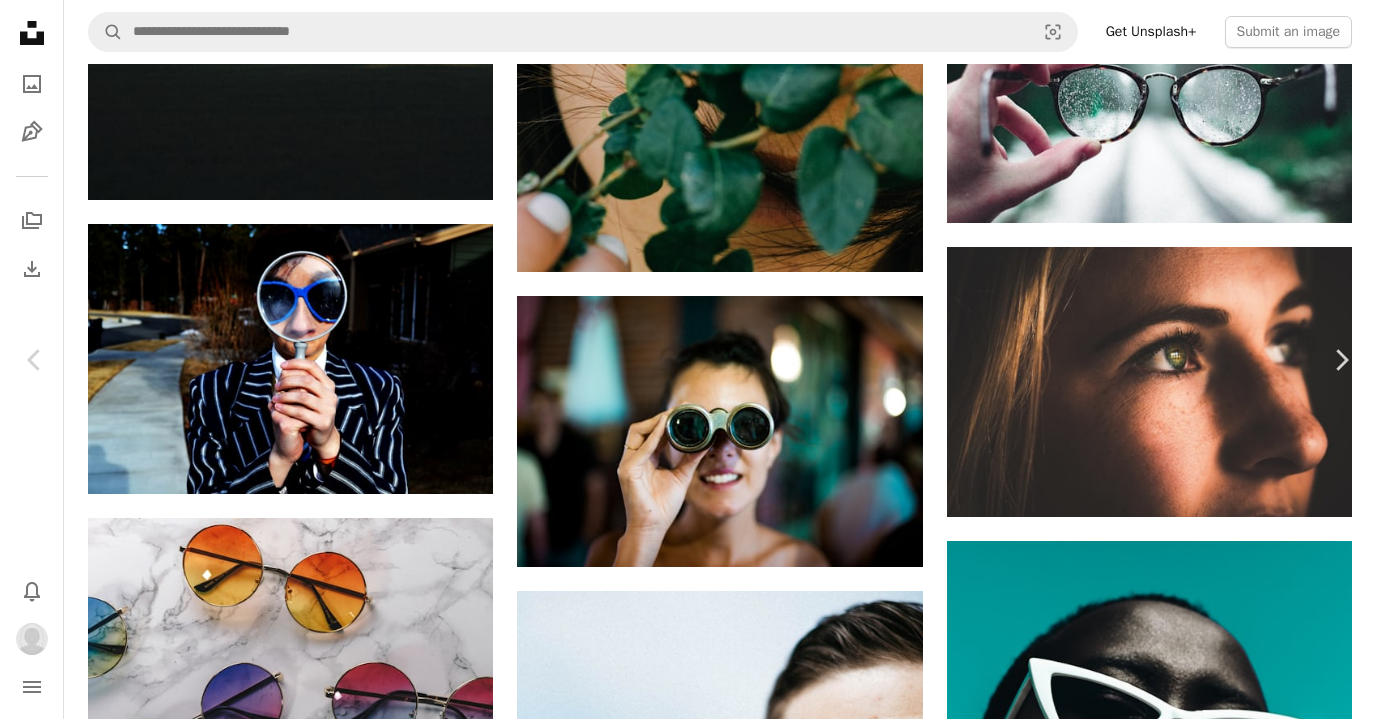 click on "A plus sign" at bounding box center [1019, 4556] 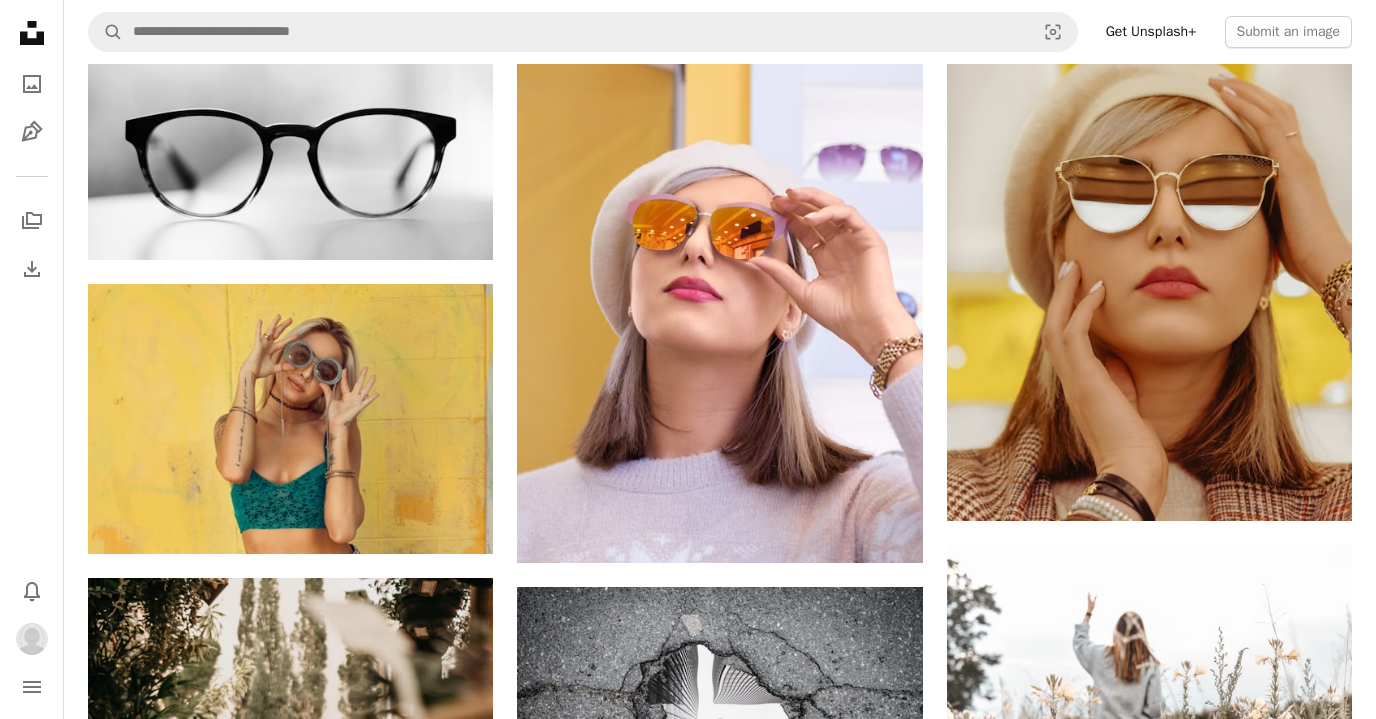scroll, scrollTop: 3833, scrollLeft: 0, axis: vertical 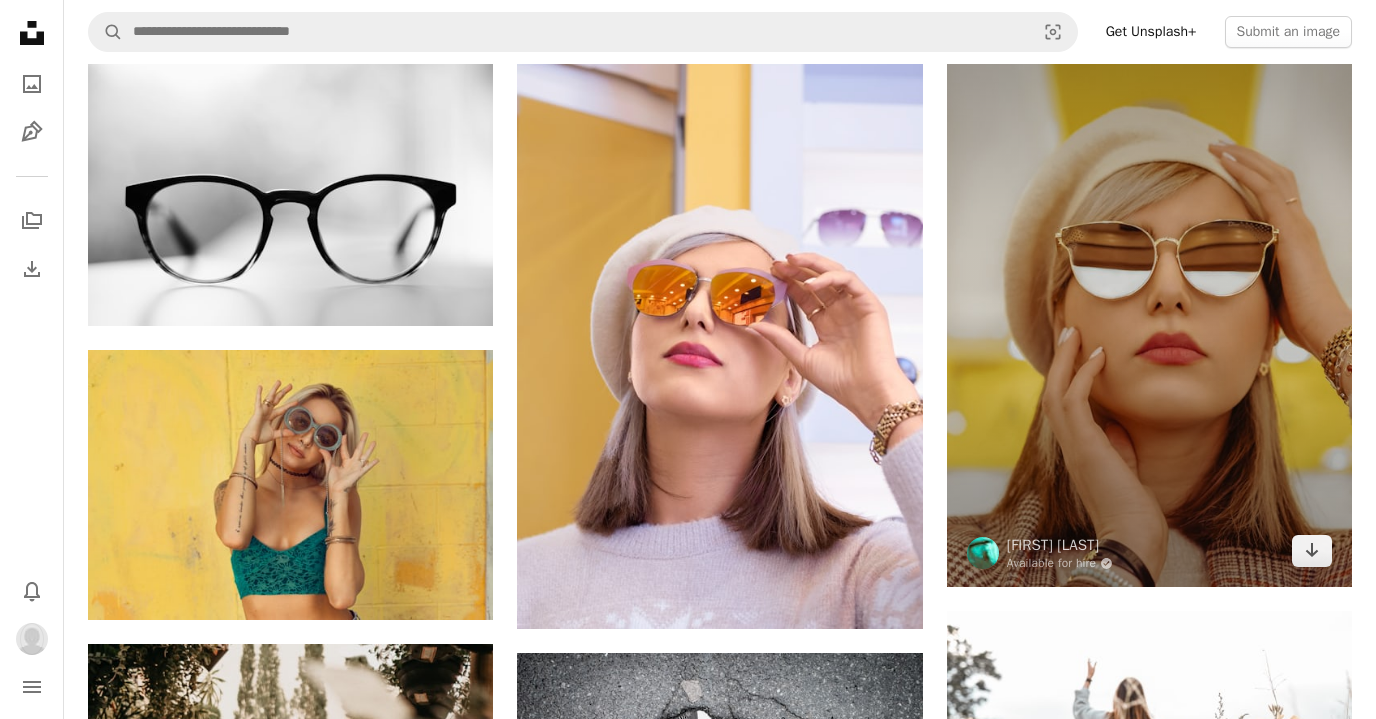 click at bounding box center (1149, 283) 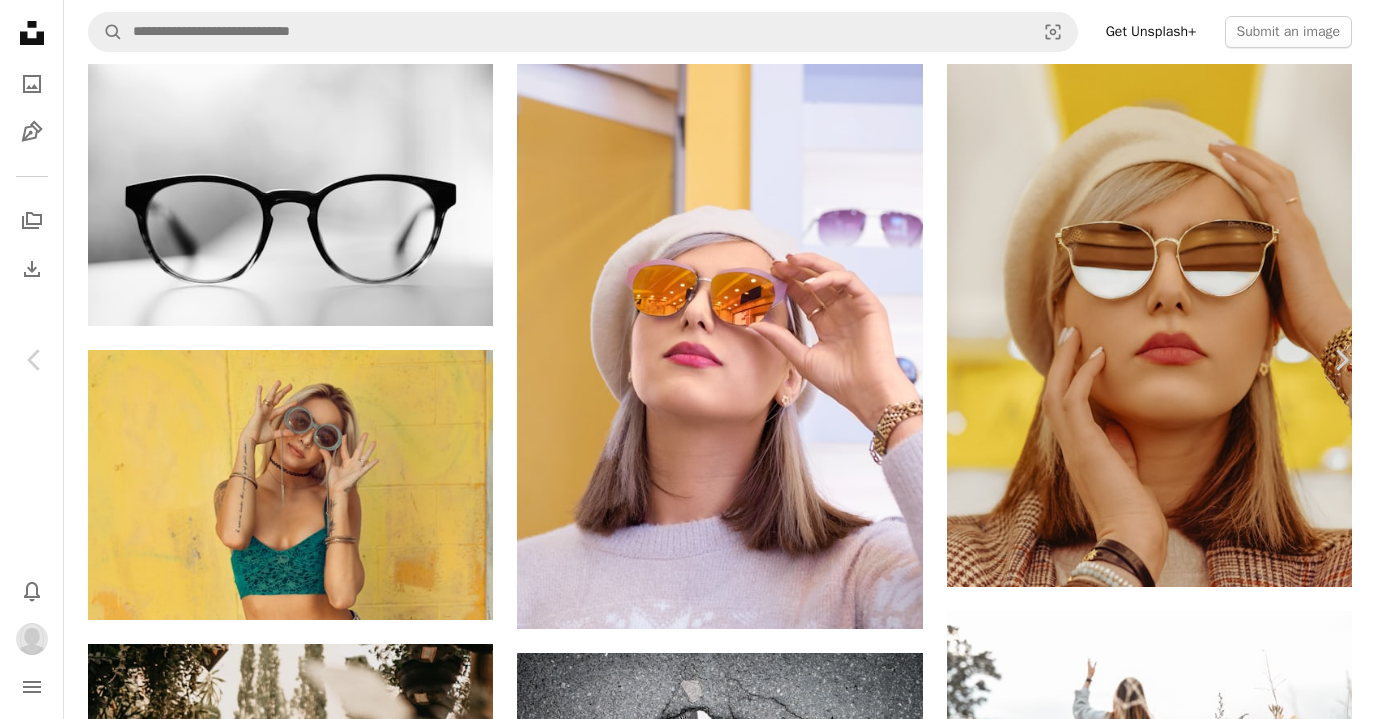 click on "A plus sign" at bounding box center (1019, 4153) 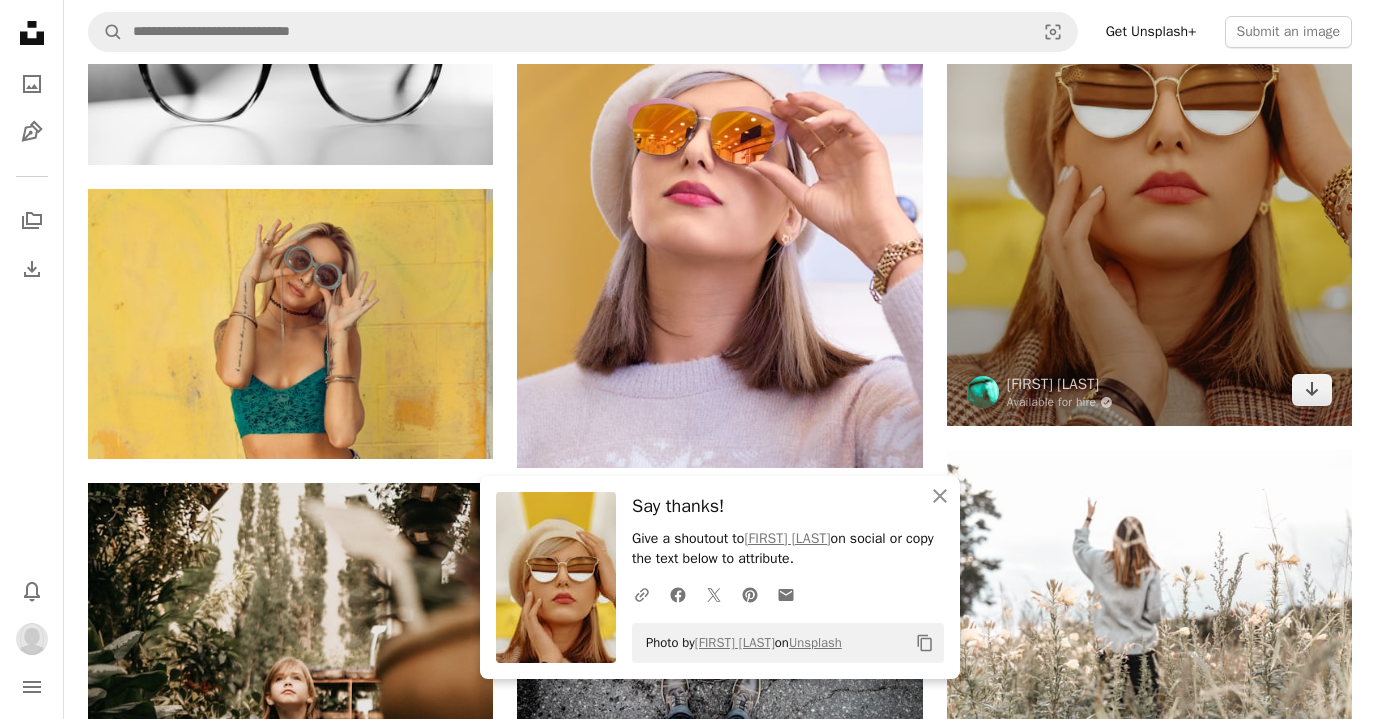 scroll, scrollTop: 4014, scrollLeft: 0, axis: vertical 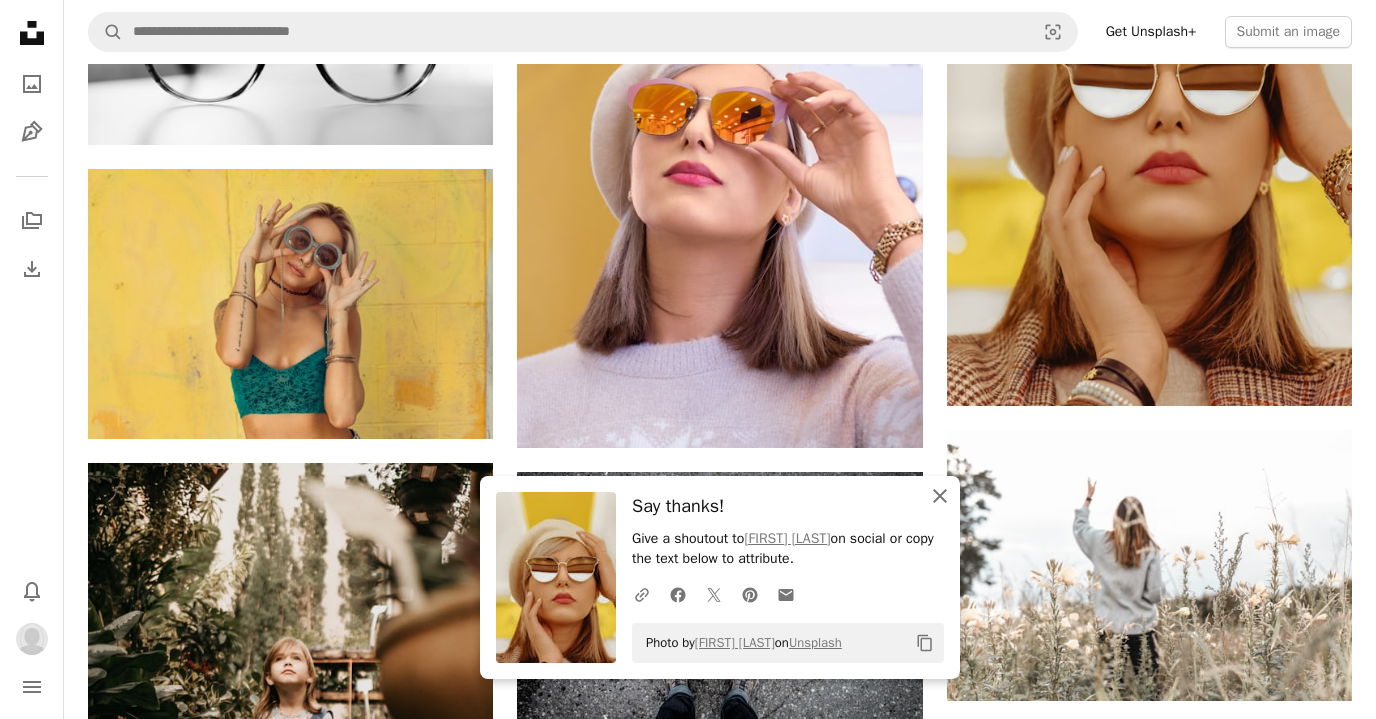 click on "An X shape" 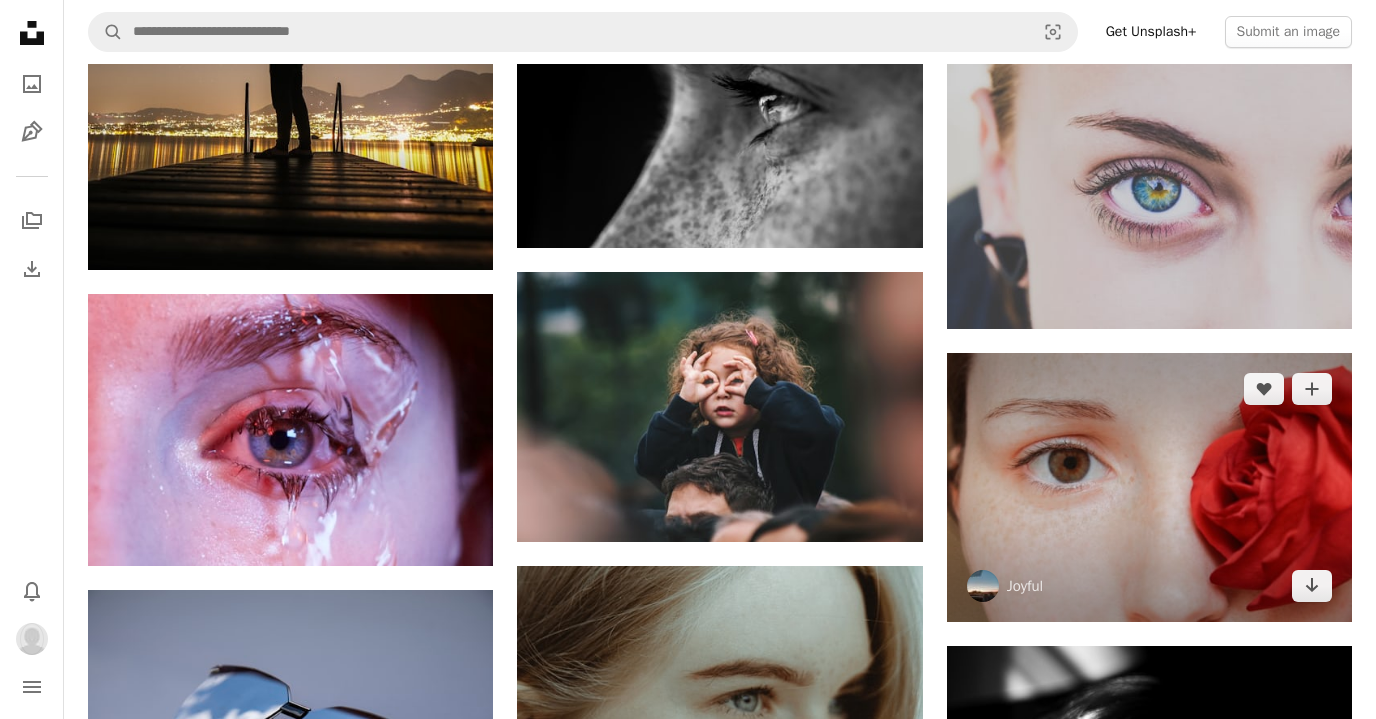 scroll, scrollTop: 6198, scrollLeft: 0, axis: vertical 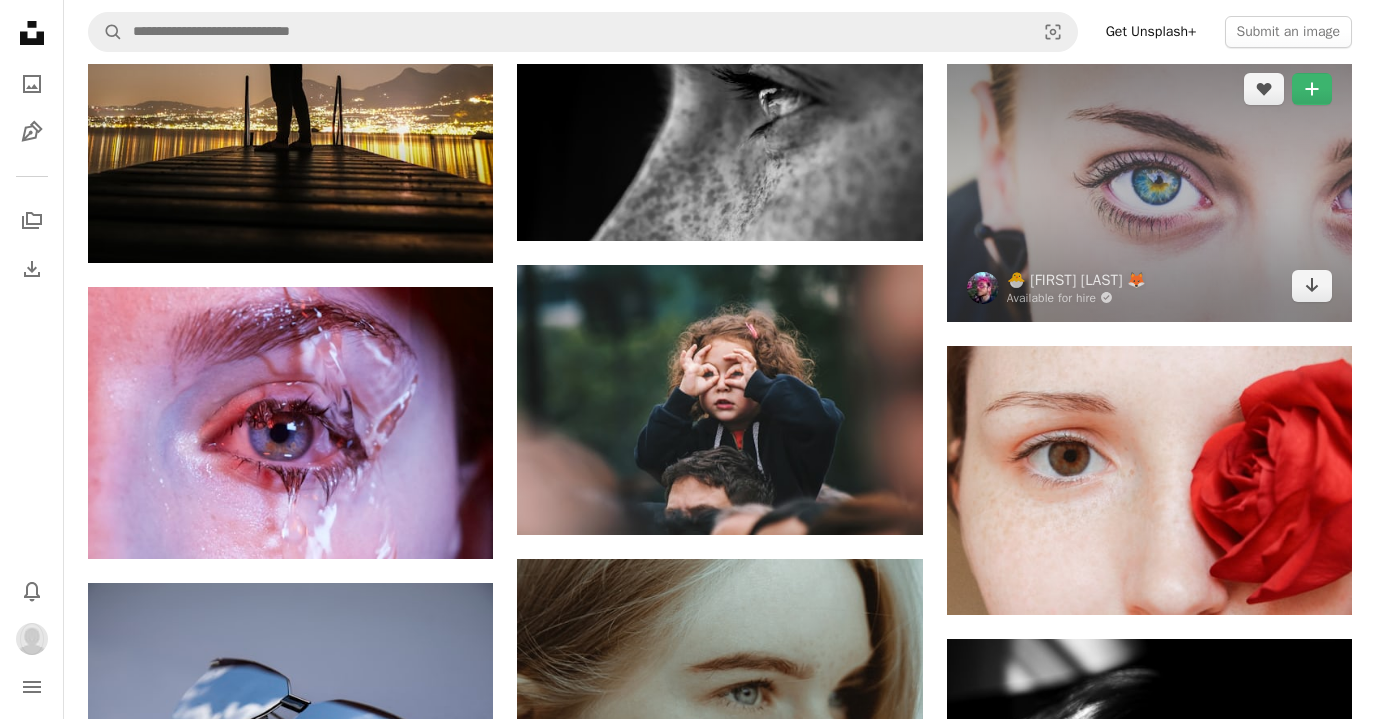 click at bounding box center [1149, 187] 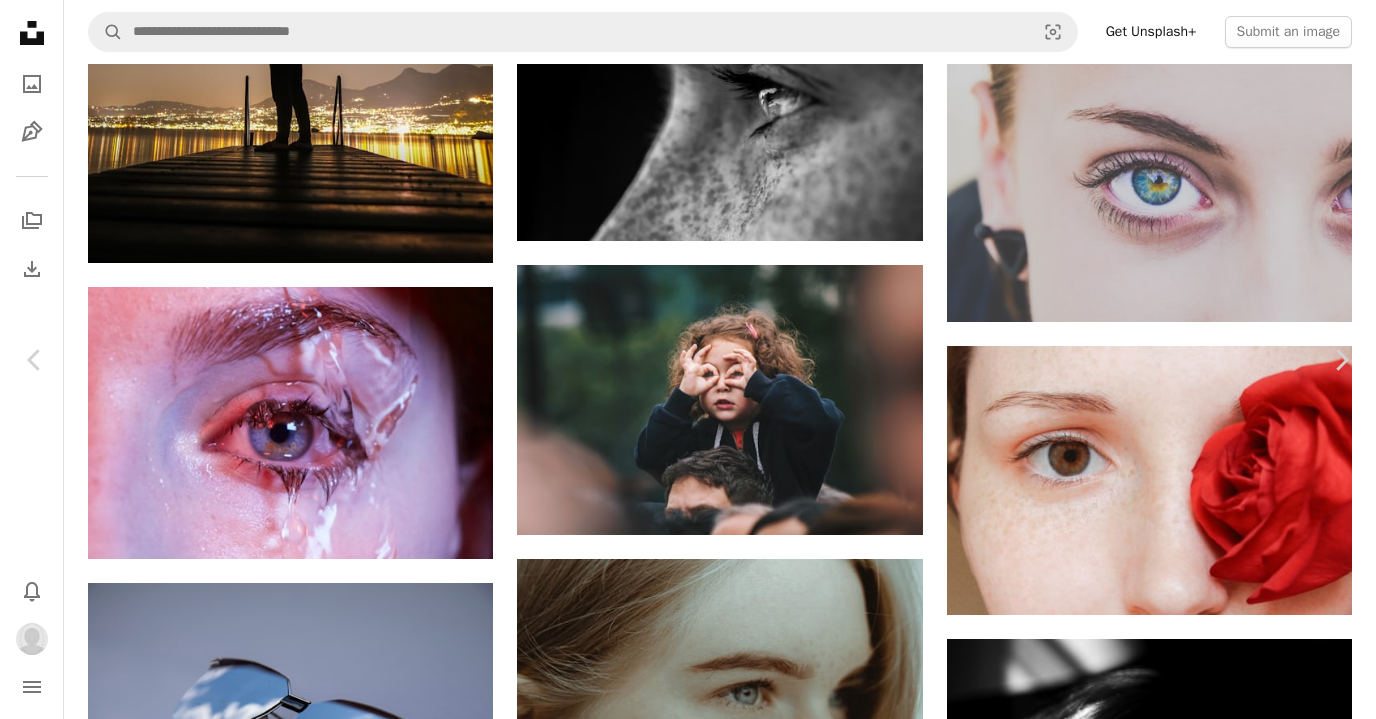 click on "A plus sign" at bounding box center (1019, 4073) 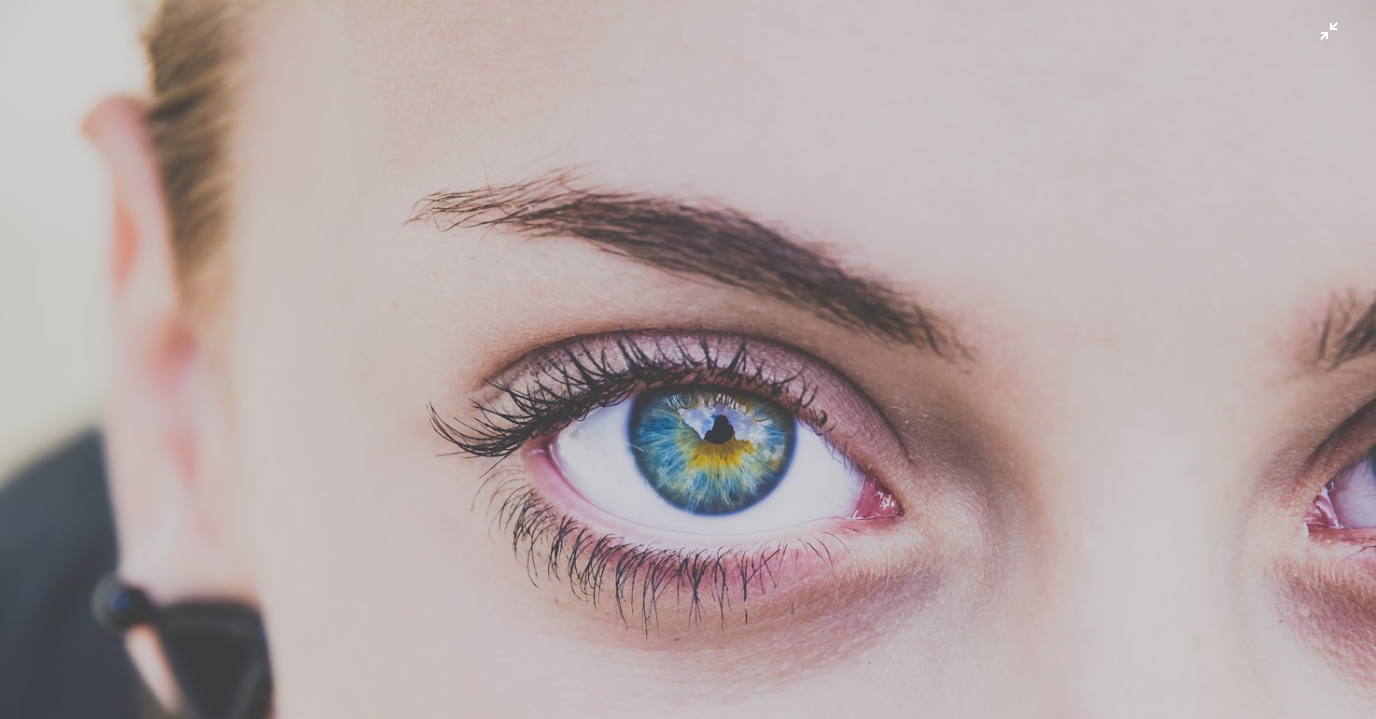 type 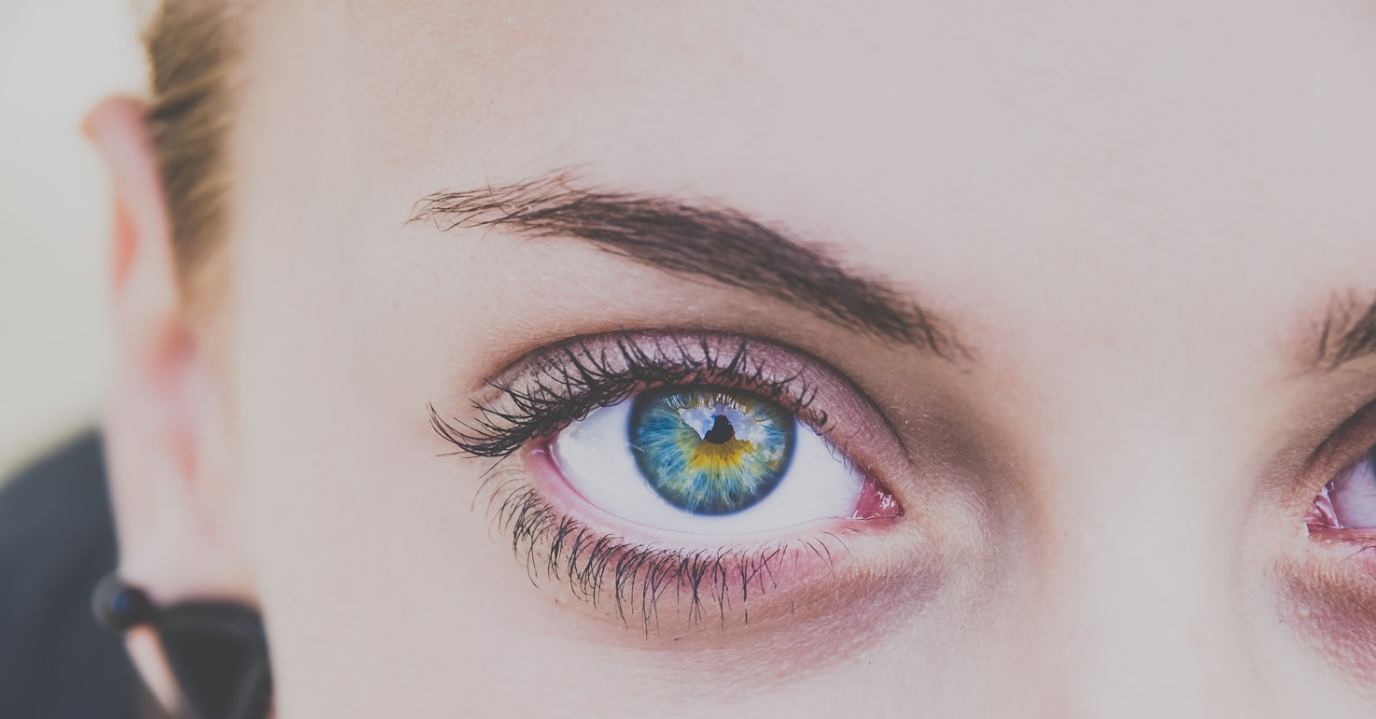 type 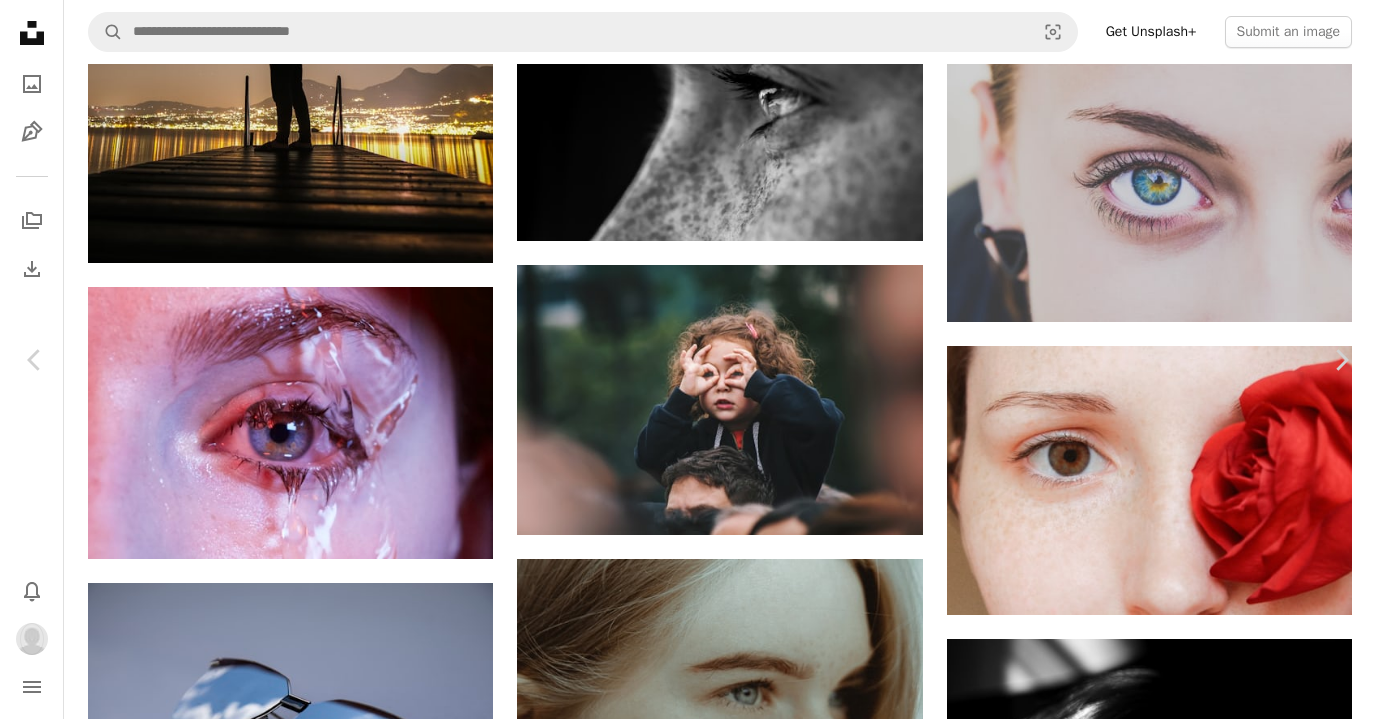 click at bounding box center [688, 4404] 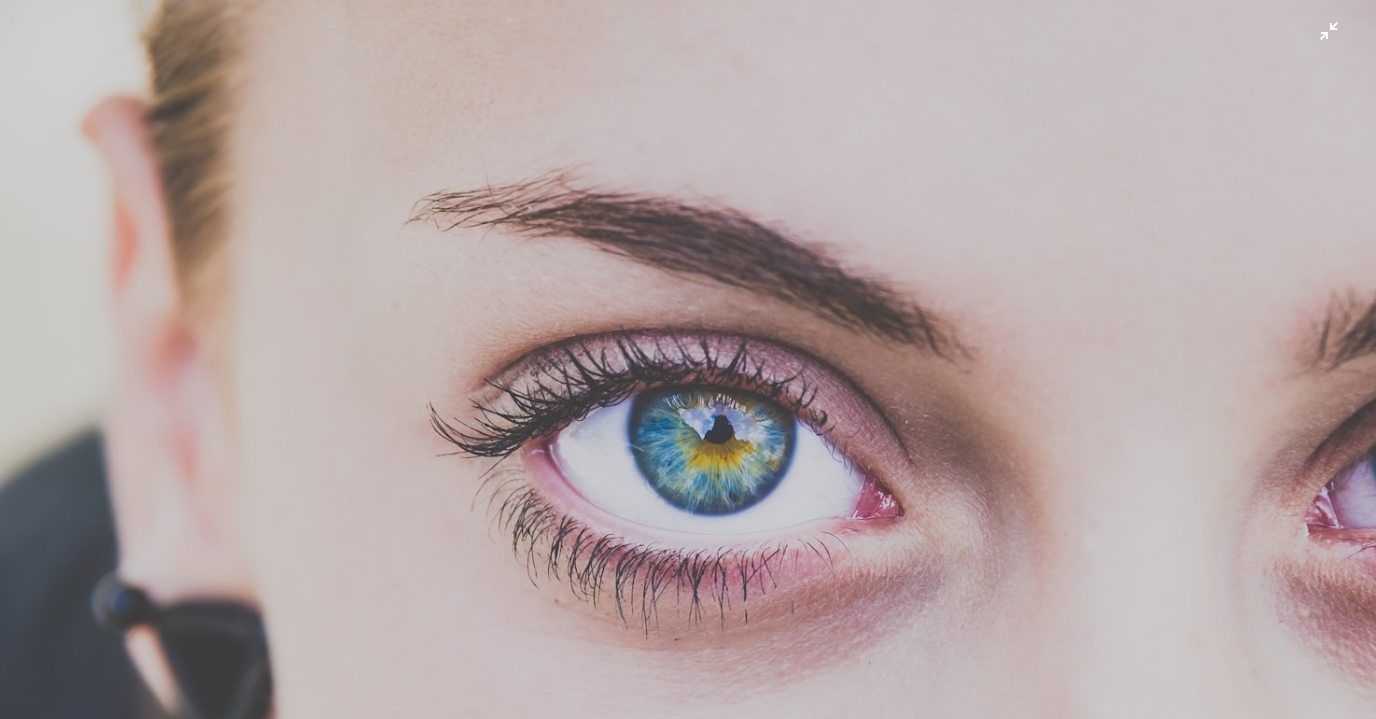 click at bounding box center (688, 455) 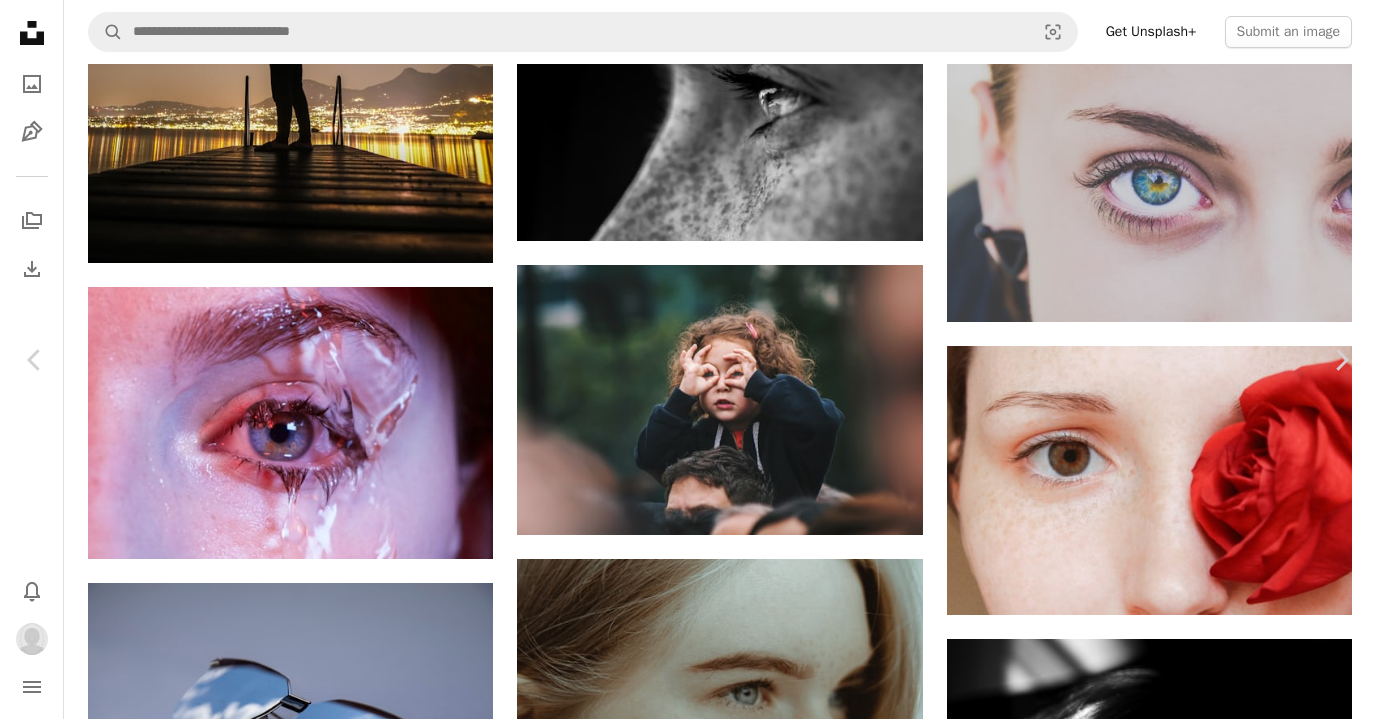 click on "Zoom in" at bounding box center [688, 4404] 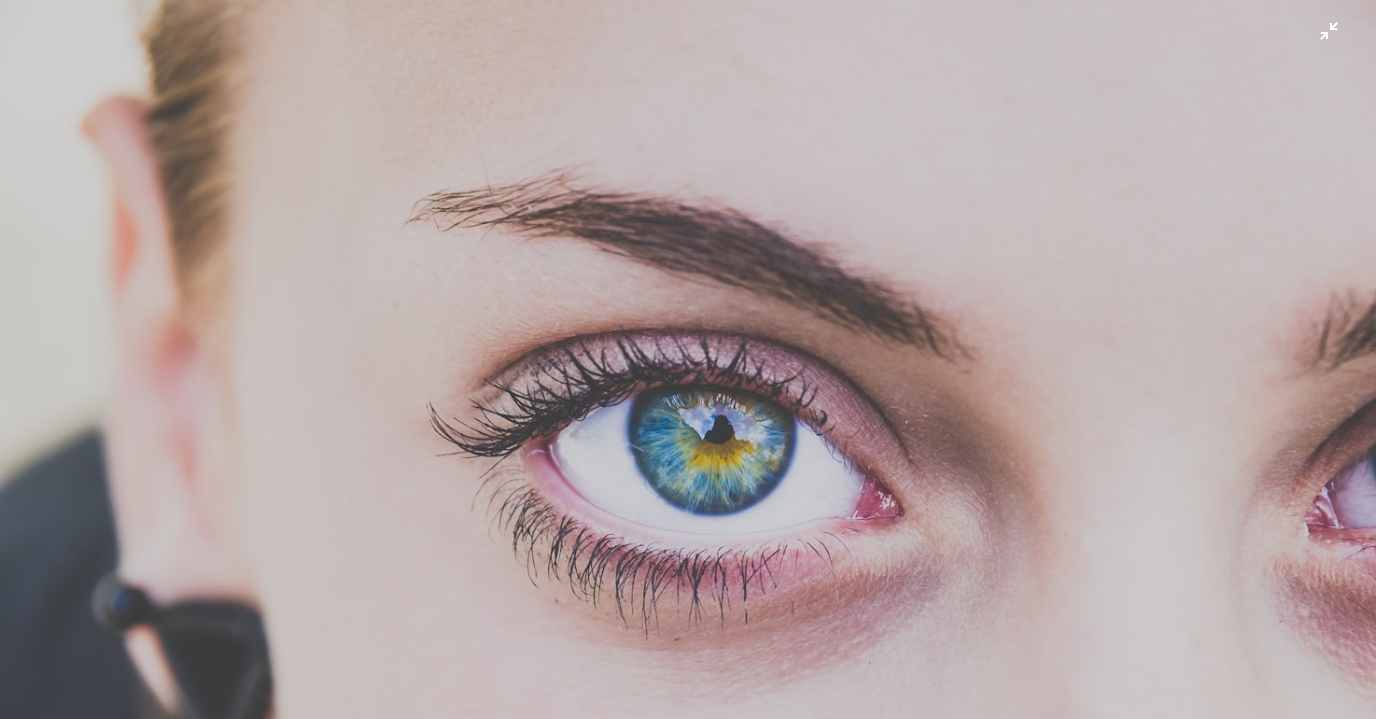 type 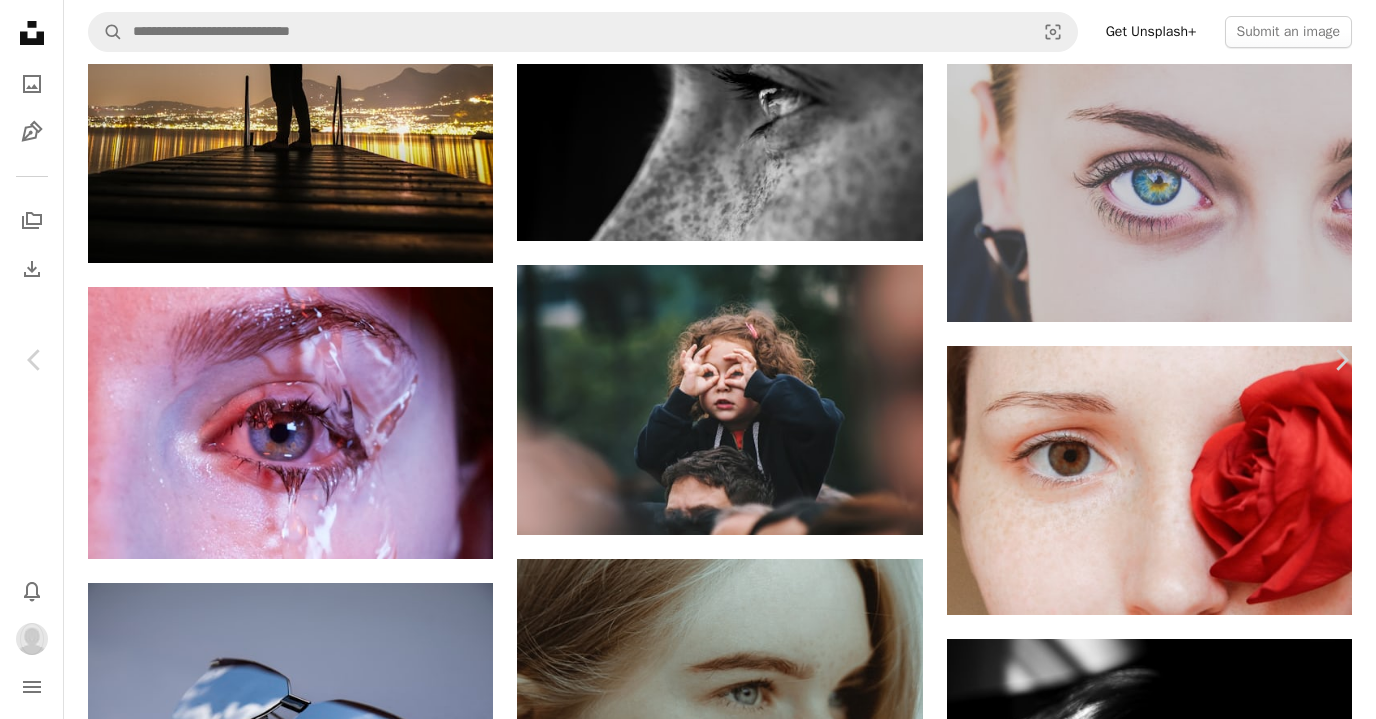 click on "Zoom in" at bounding box center (688, 4404) 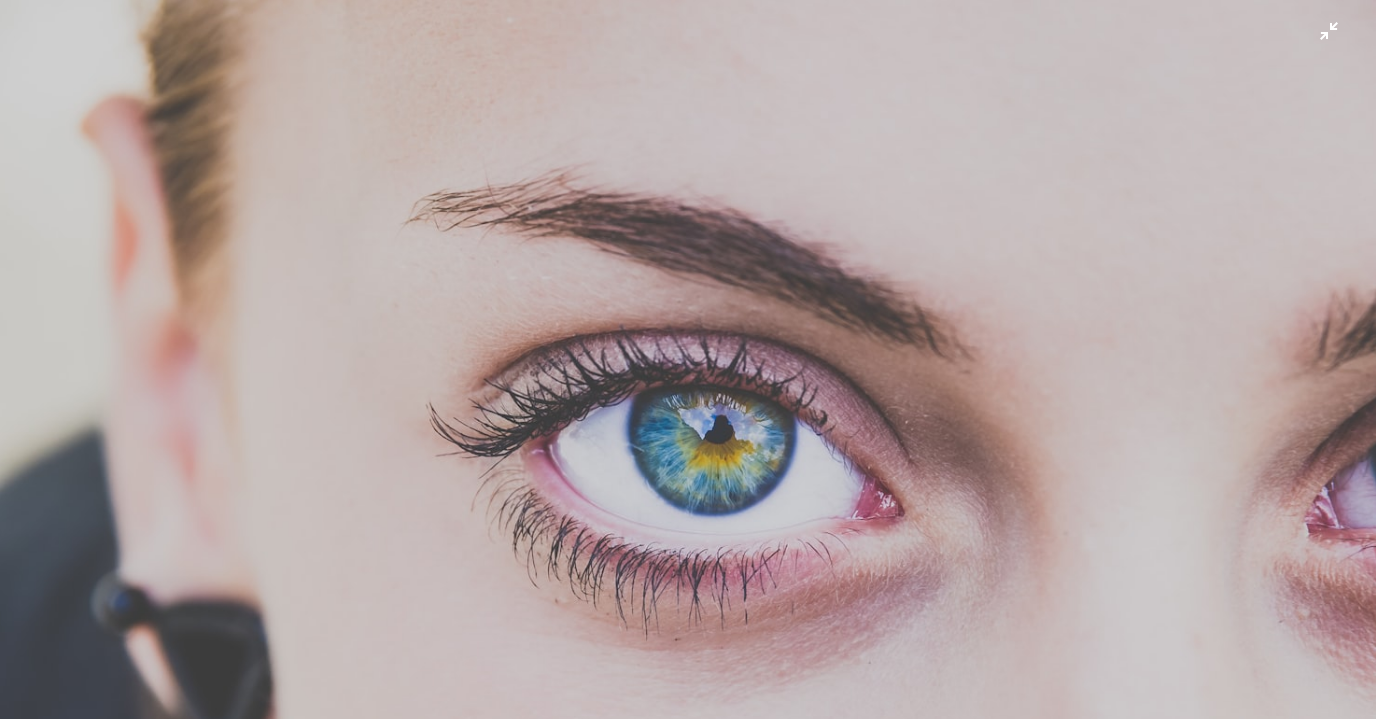 click at bounding box center (688, 455) 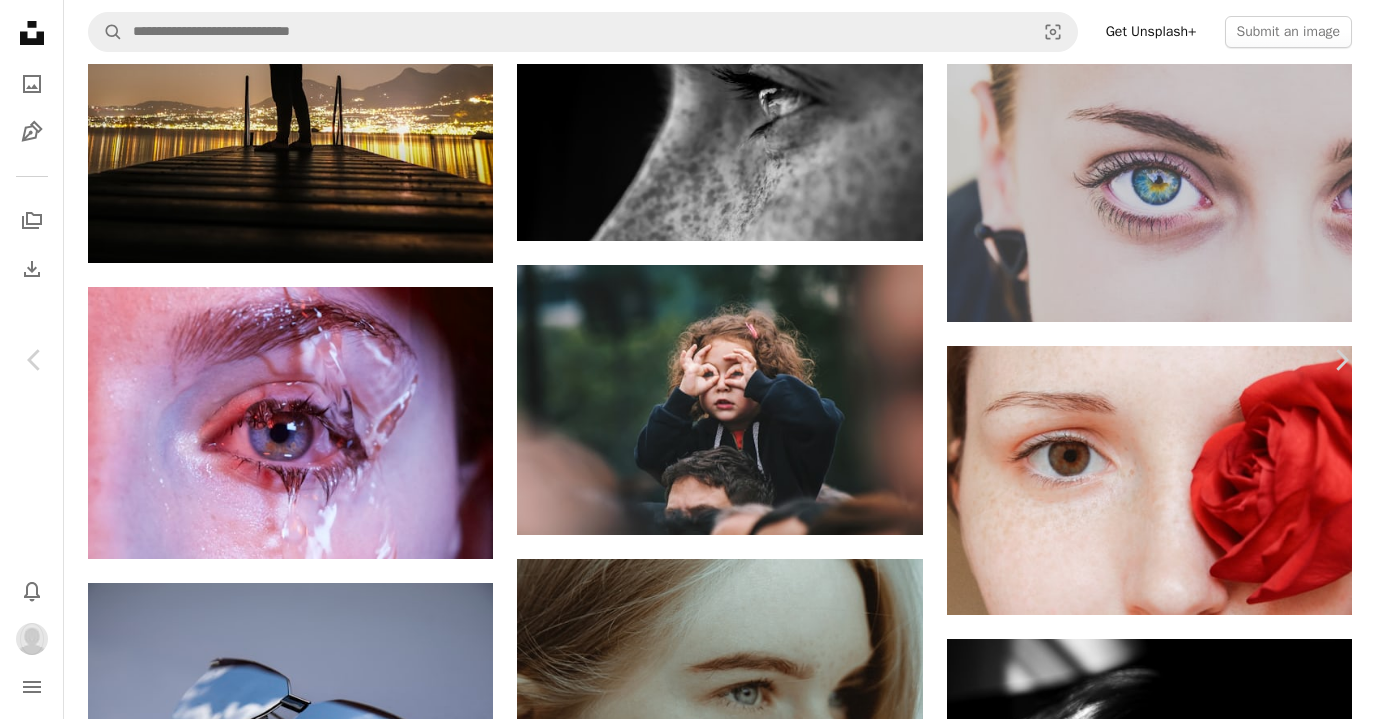 click on "Zoom in" at bounding box center [688, 4404] 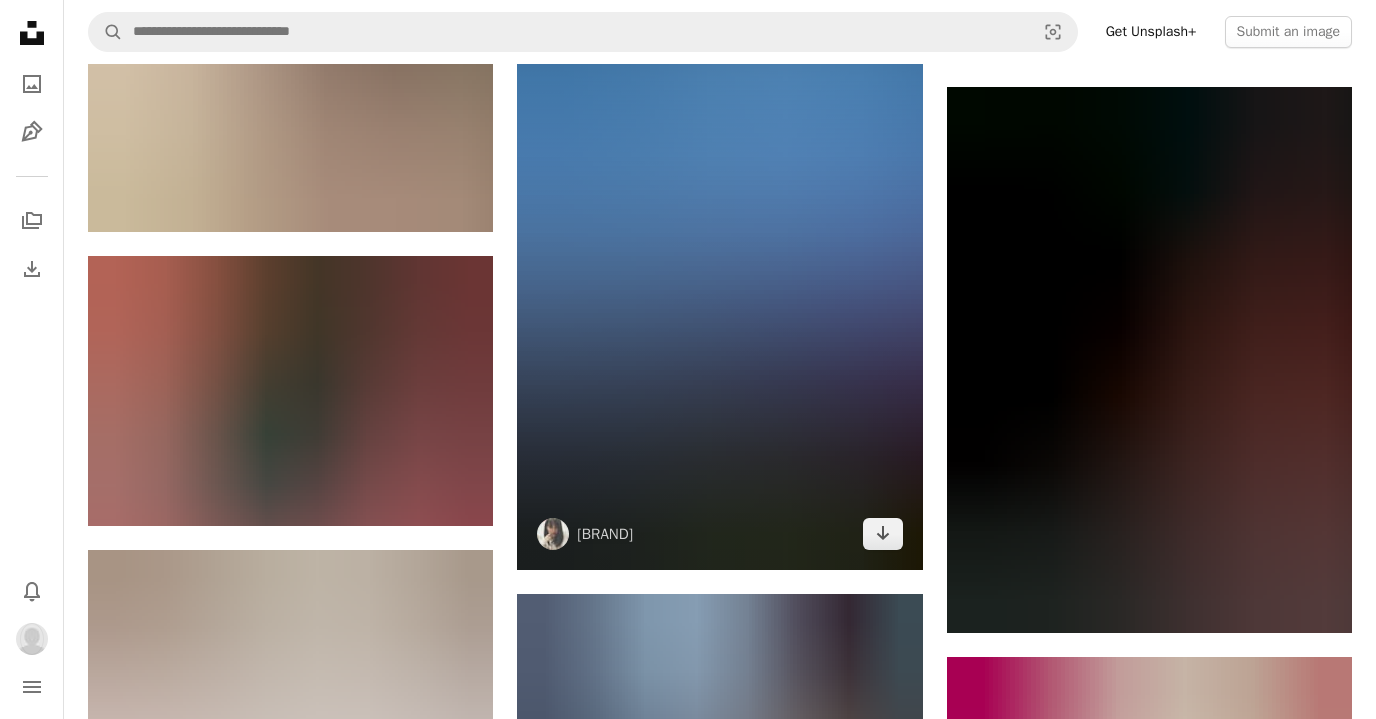 scroll, scrollTop: 7700, scrollLeft: 0, axis: vertical 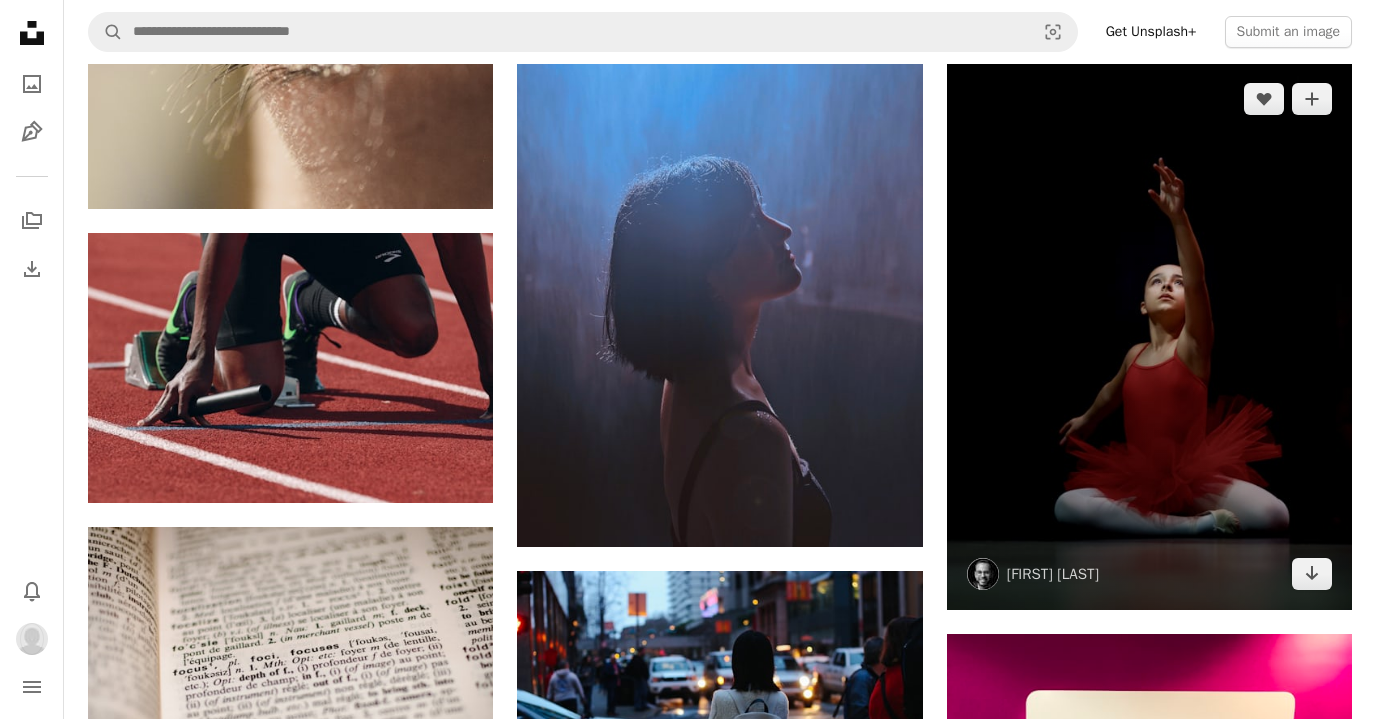 click at bounding box center [1149, 336] 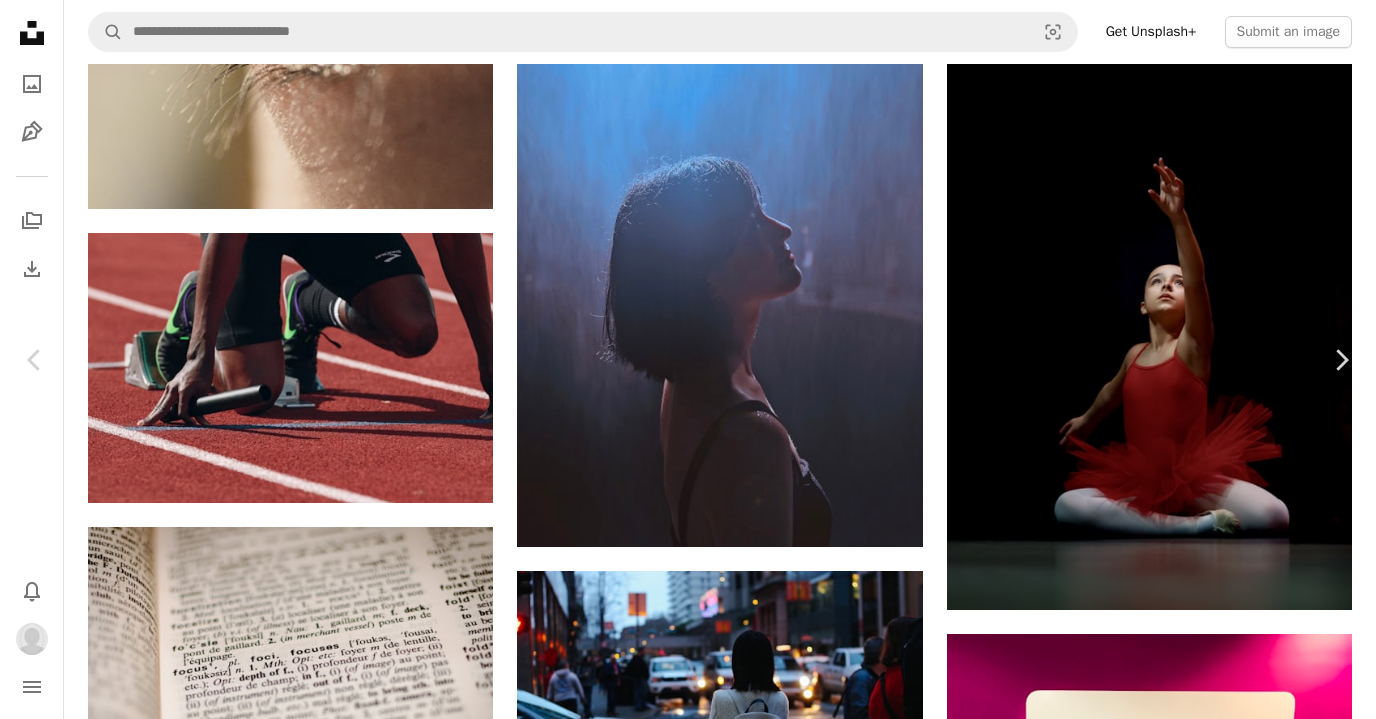 click on "A plus sign" at bounding box center [1019, 2571] 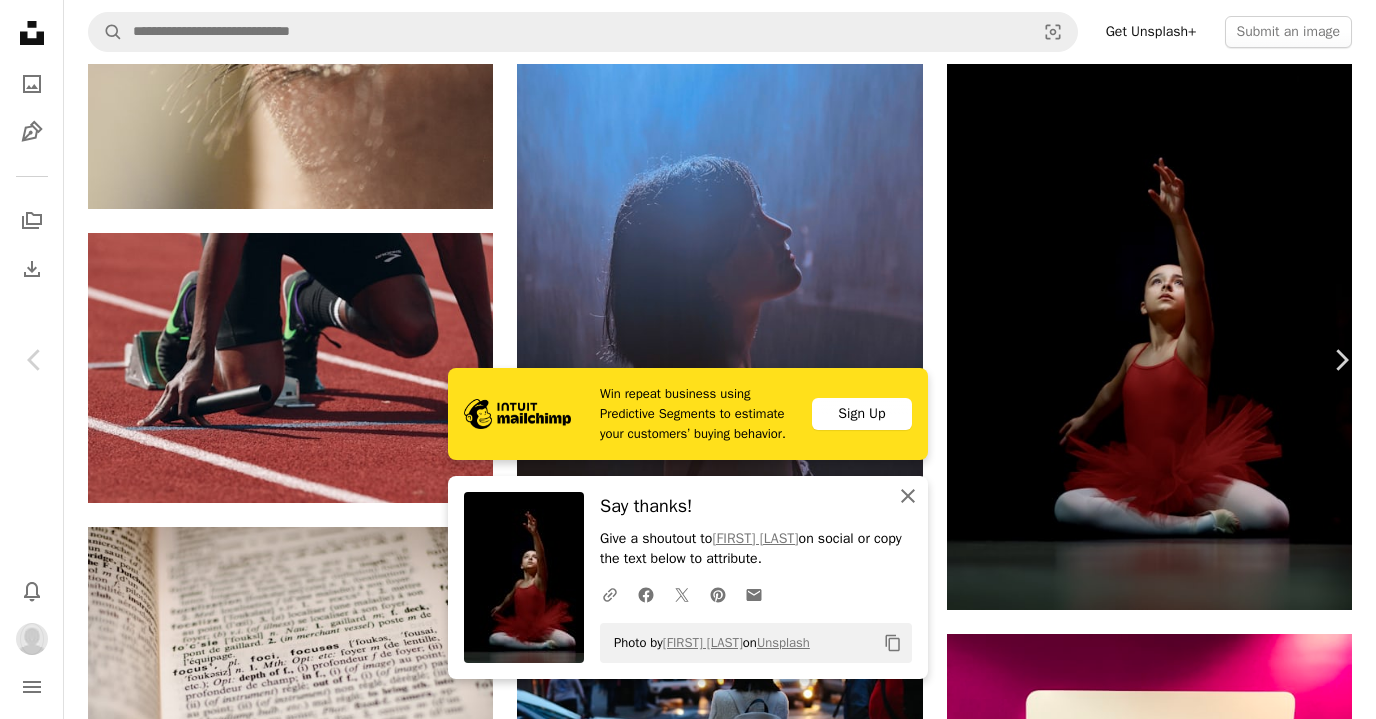 click 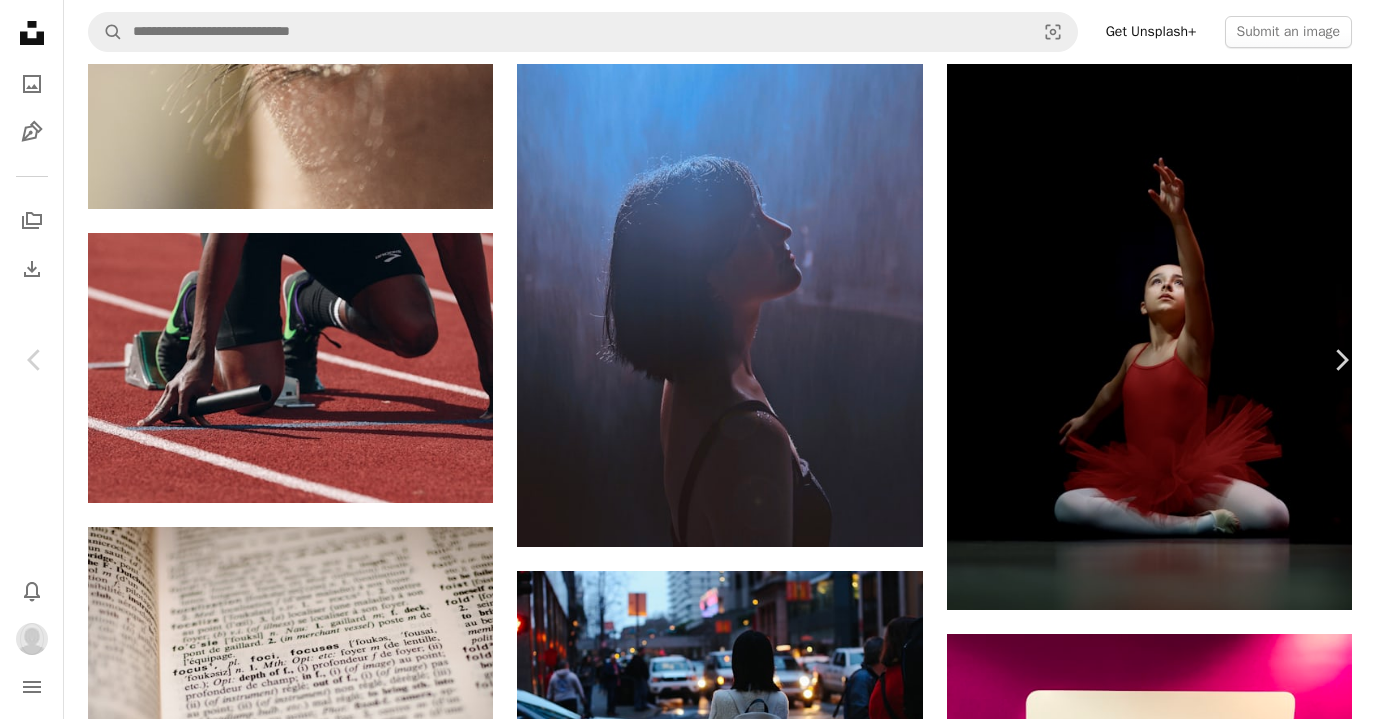 drag, startPoint x: 905, startPoint y: 497, endPoint x: 1028, endPoint y: 192, distance: 328.86777 